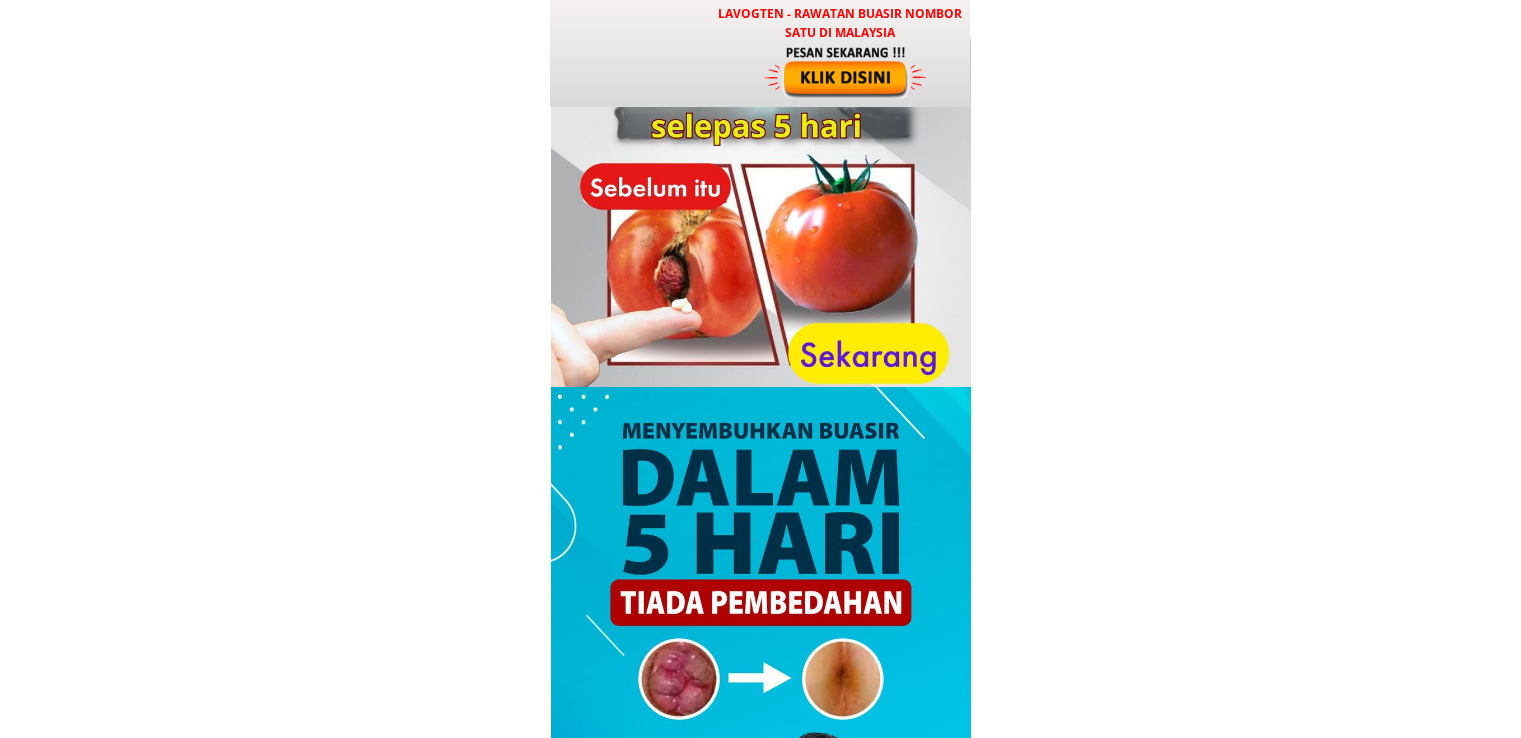 scroll, scrollTop: 0, scrollLeft: 0, axis: both 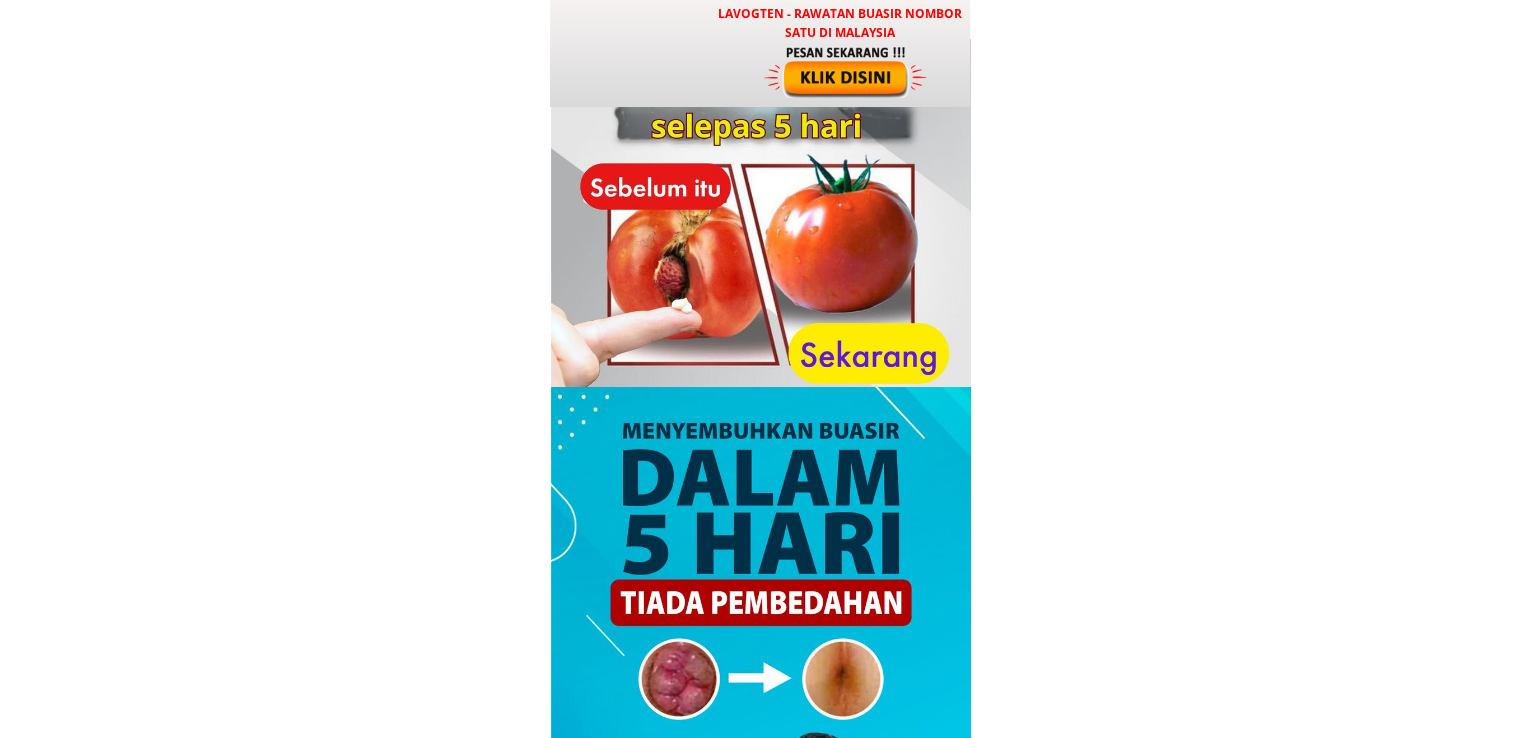 click at bounding box center [847, 71] 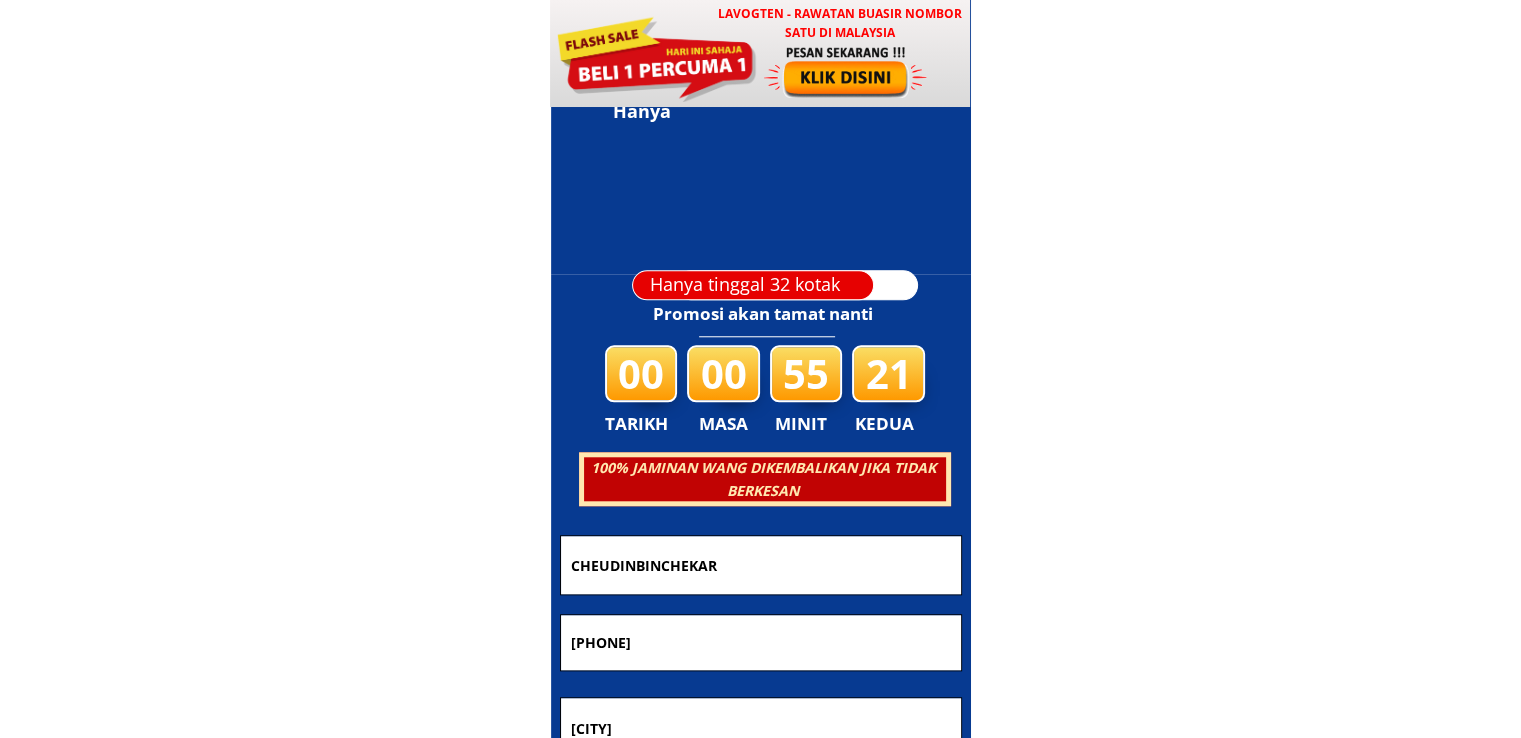 scroll, scrollTop: 9642, scrollLeft: 0, axis: vertical 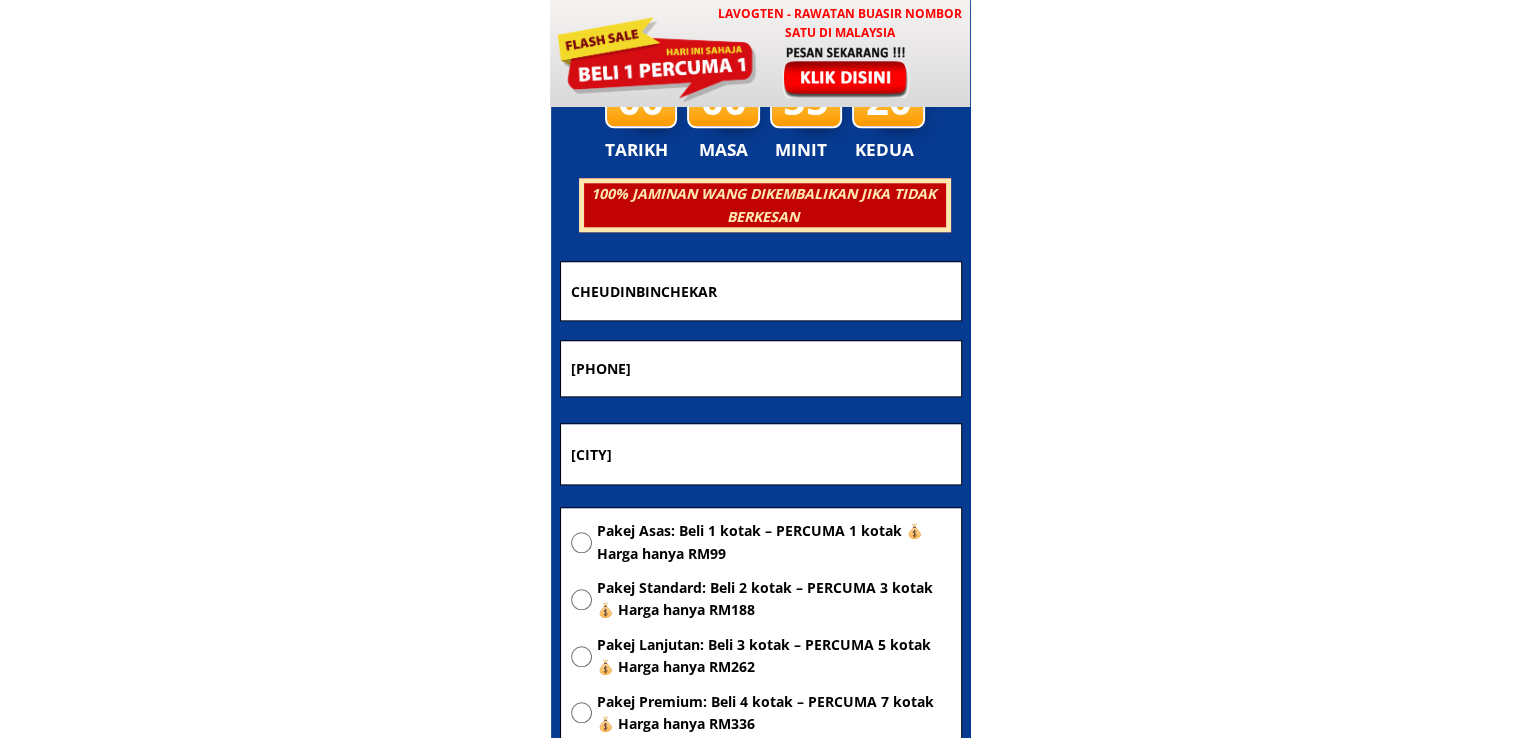 drag, startPoint x: 717, startPoint y: 356, endPoint x: 407, endPoint y: 360, distance: 310.02582 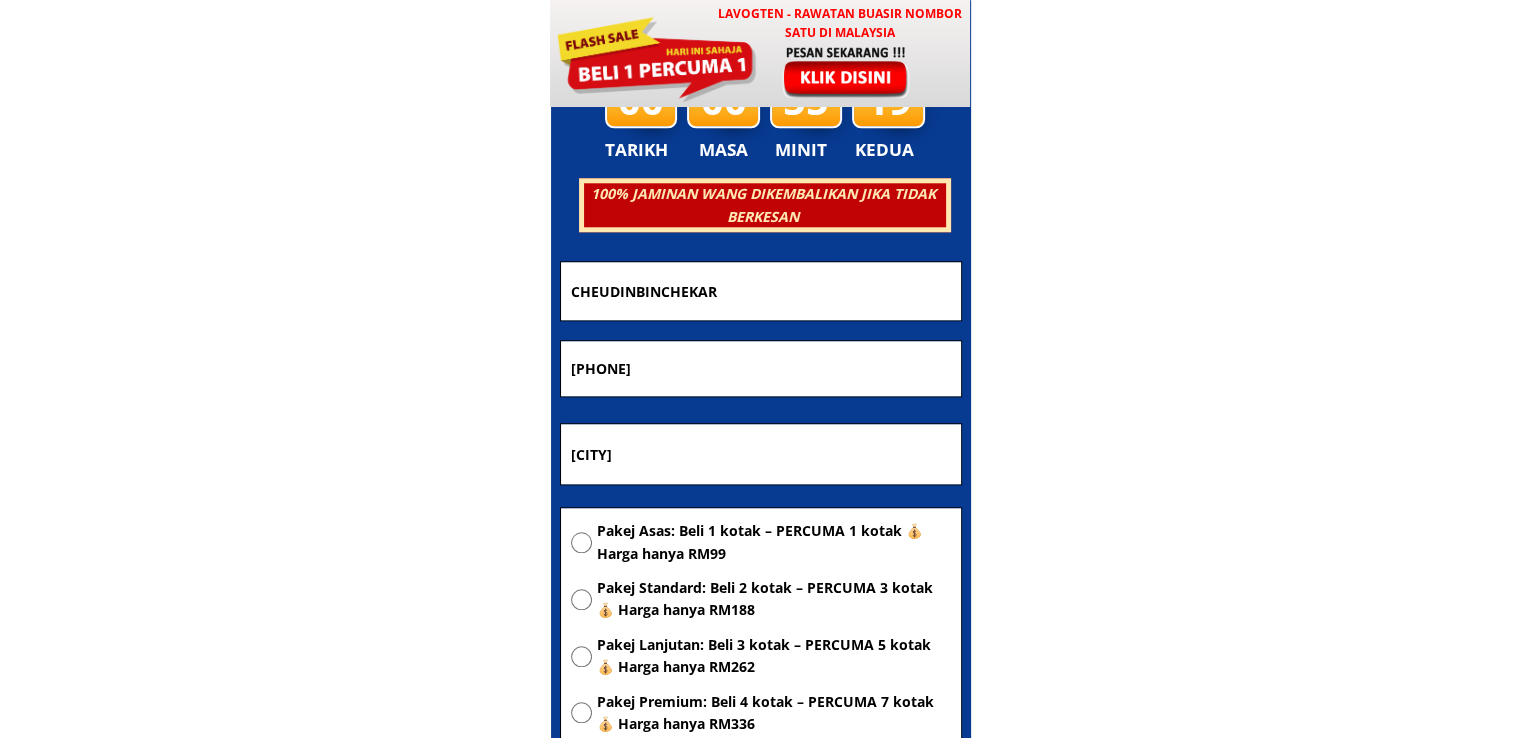 paste on "[PHONE]" 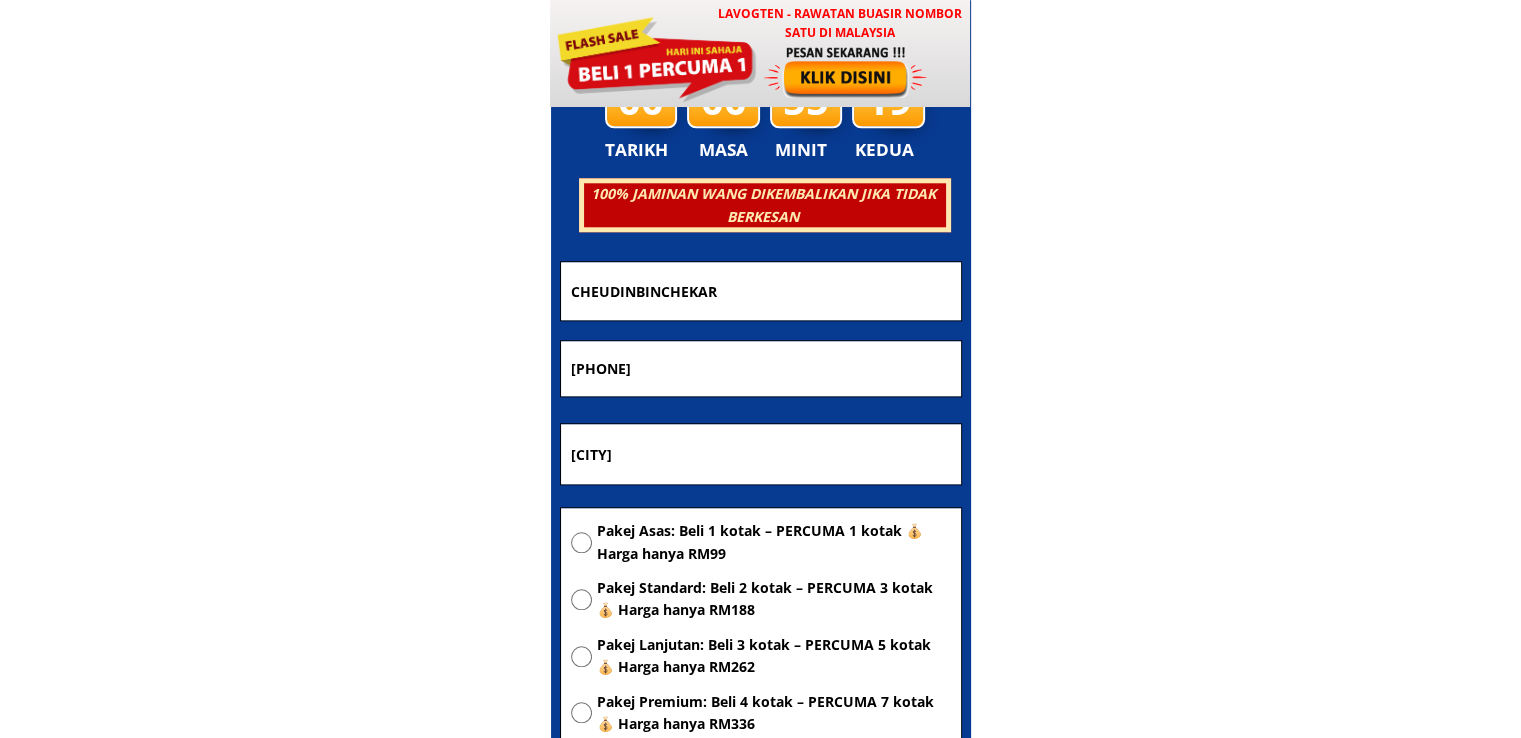 type on "[PHONE]" 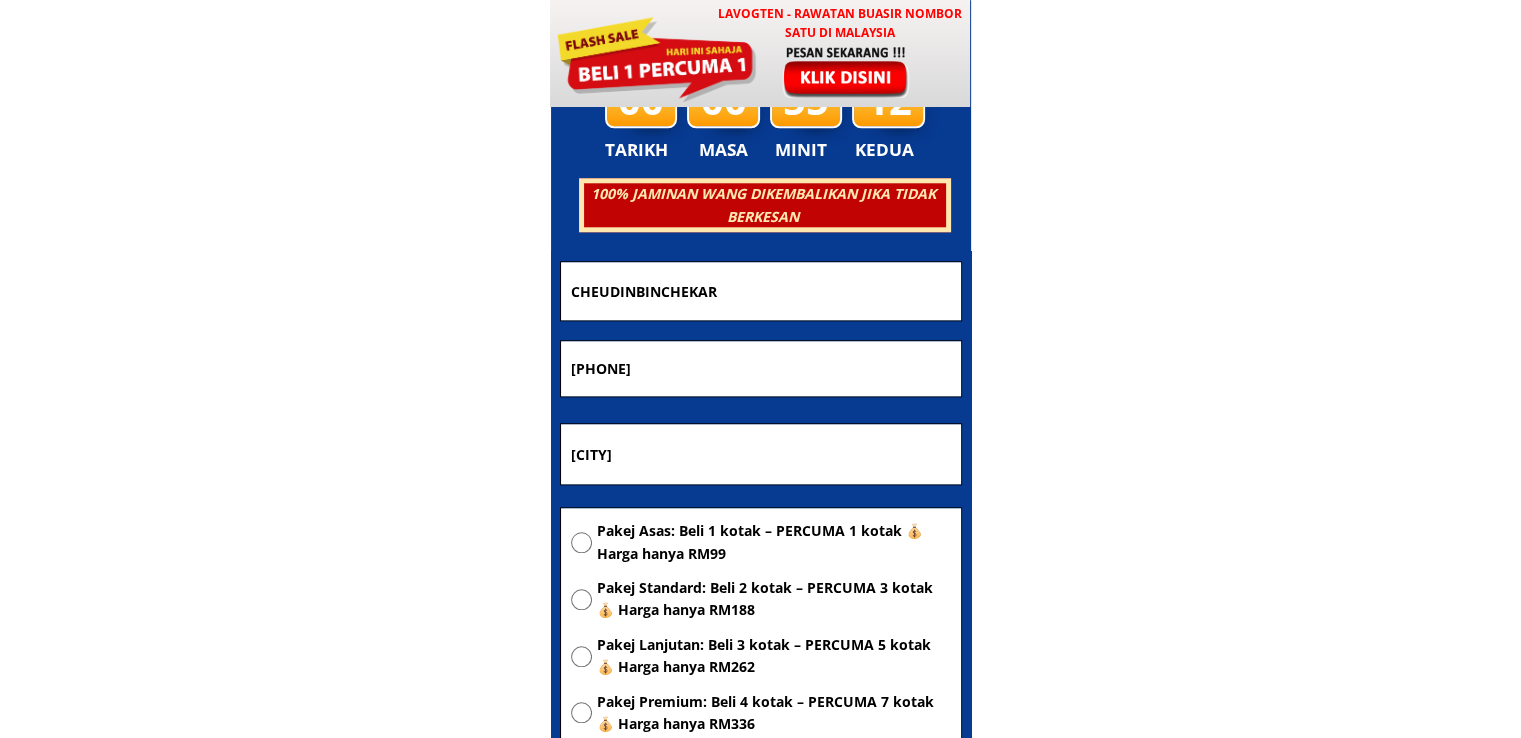 drag, startPoint x: 732, startPoint y: 441, endPoint x: 475, endPoint y: 449, distance: 257.12448 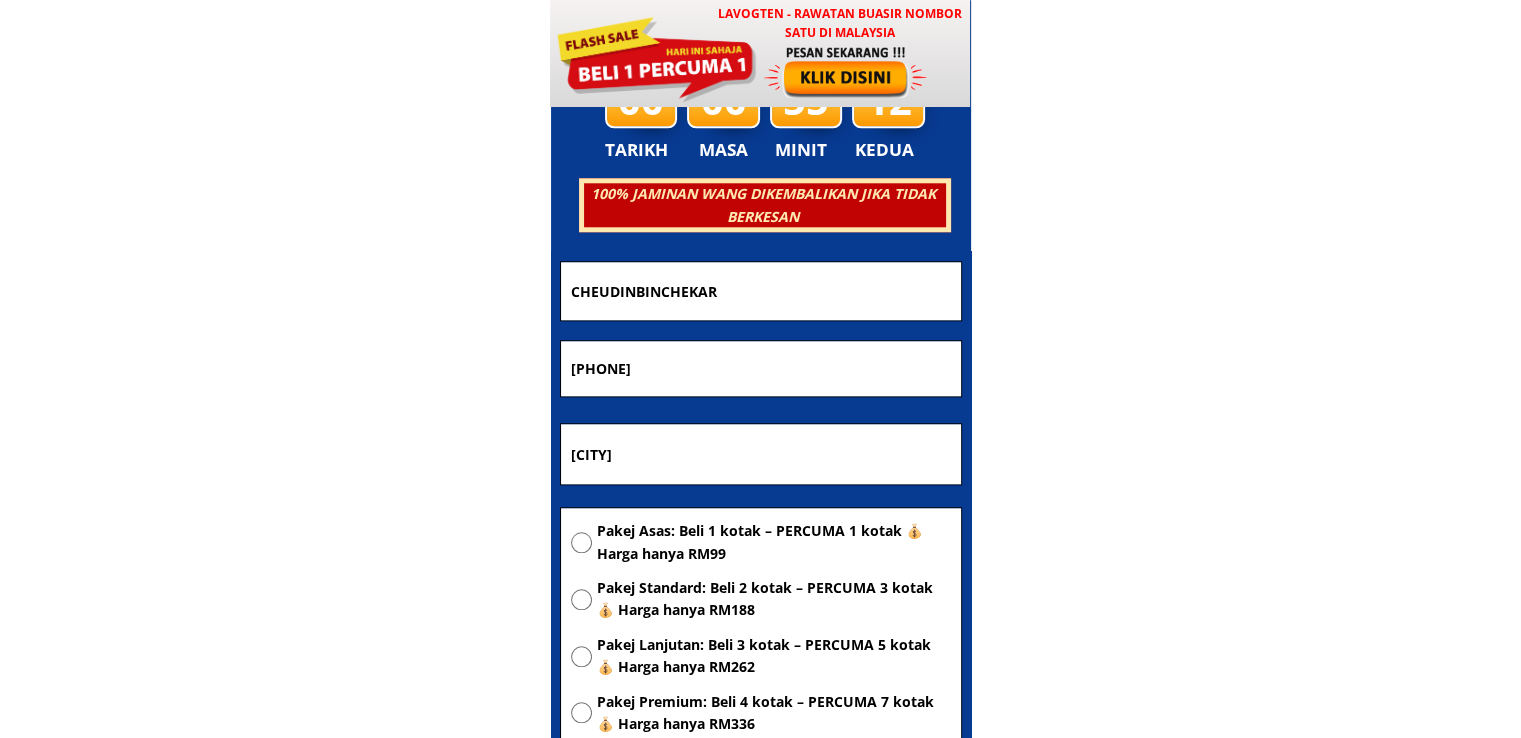 paste on "Pasar ikan basah 911100 [CITY] [STATE]" 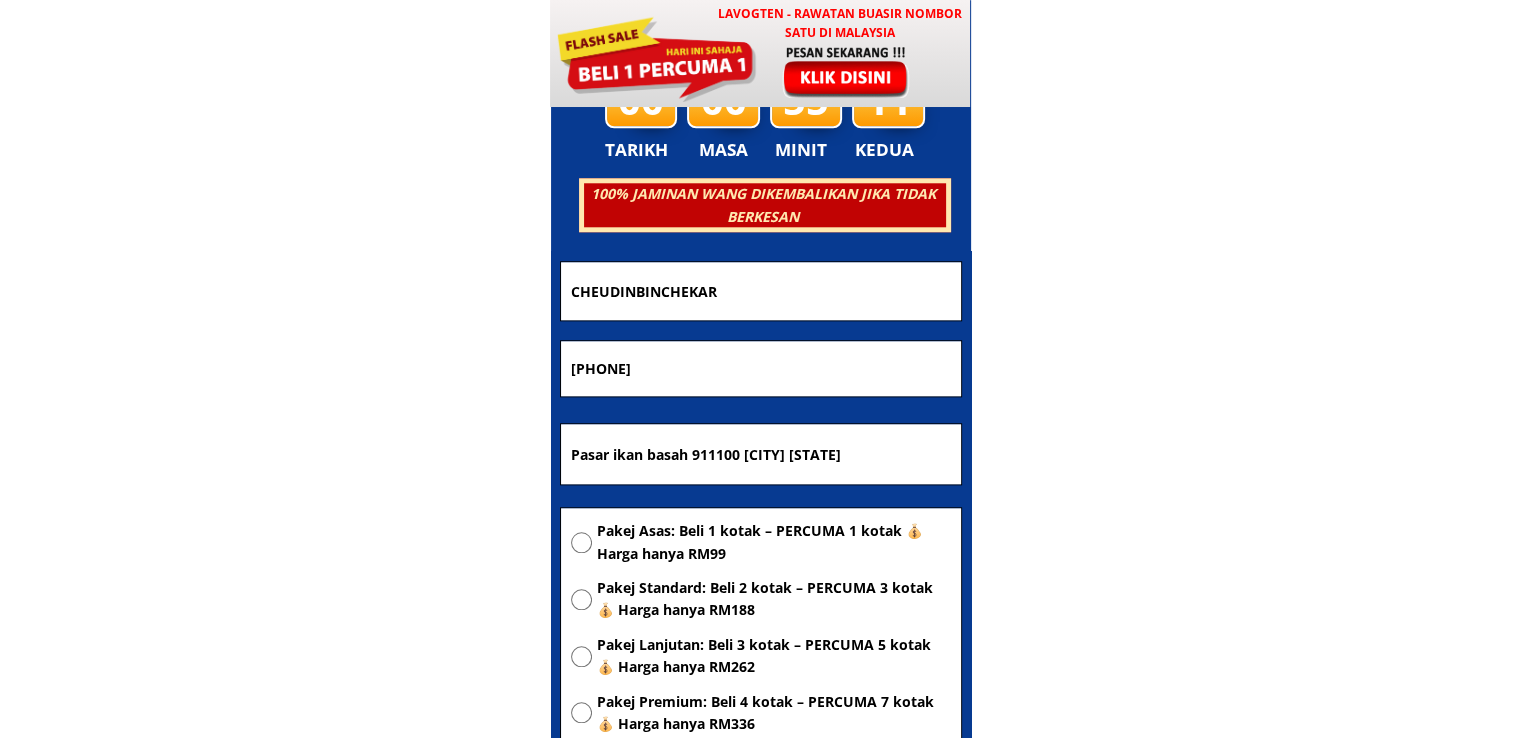 type on "Pasar ikan basah 911100 [CITY] [STATE]" 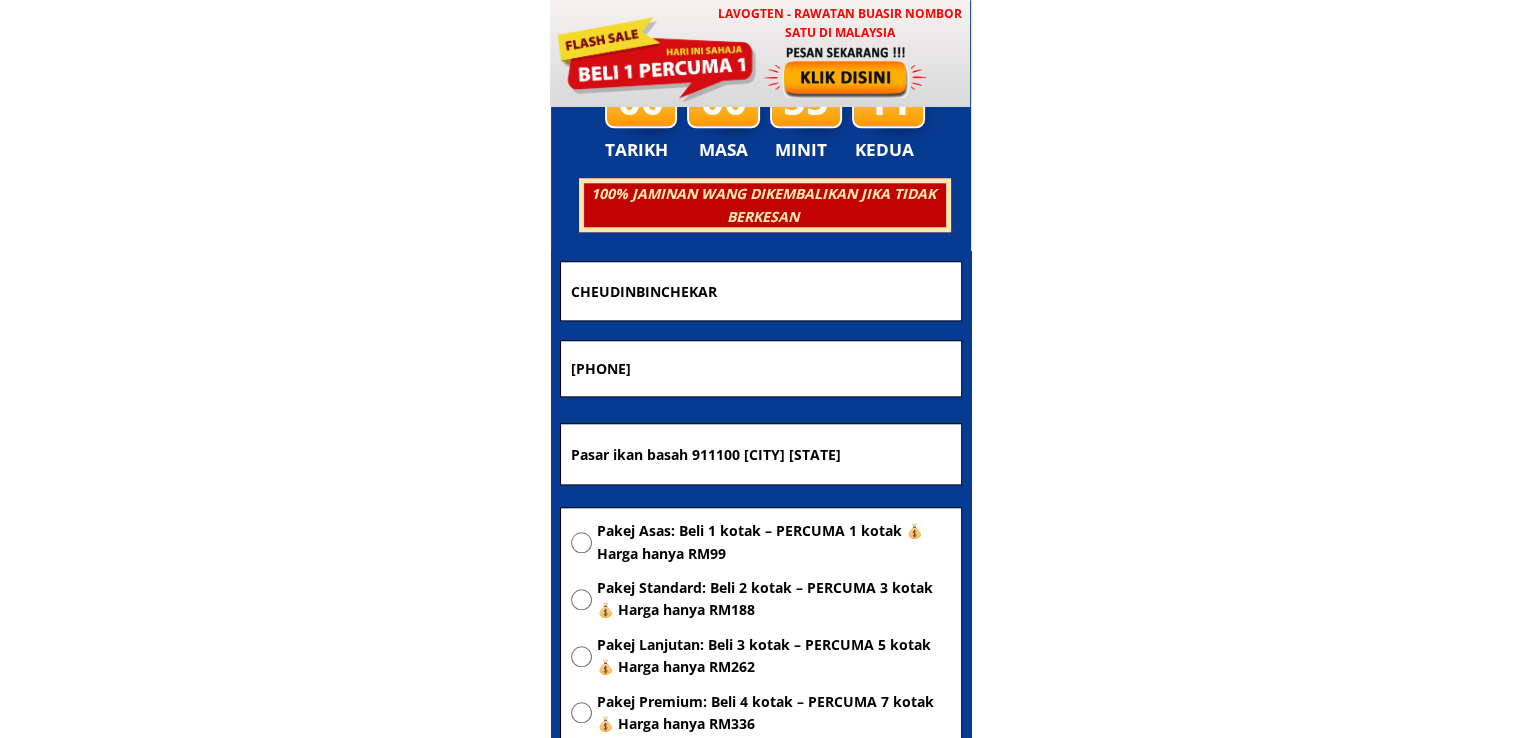 radio on "true" 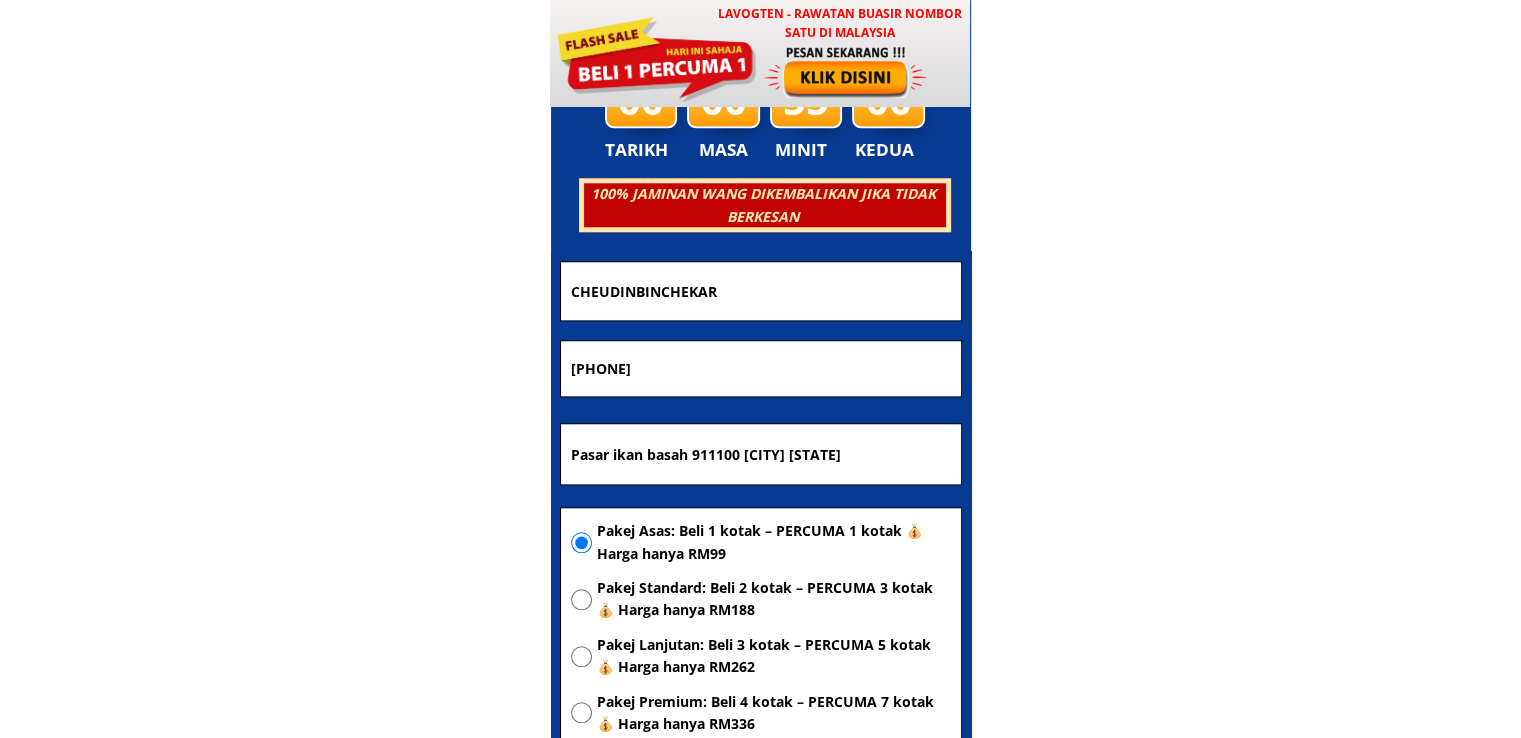 drag, startPoint x: 737, startPoint y: 295, endPoint x: 228, endPoint y: 298, distance: 509.00885 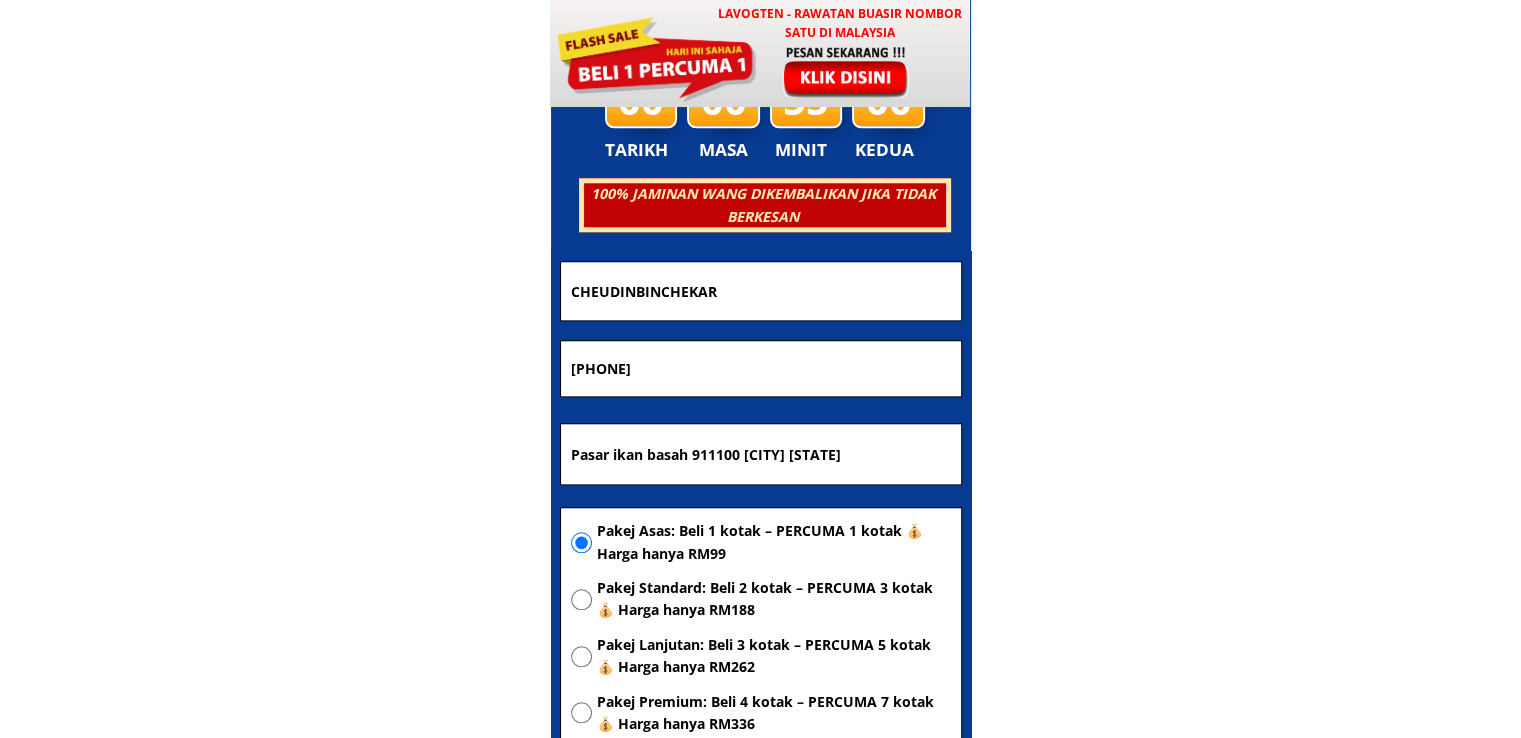 paste on "[NAME]" 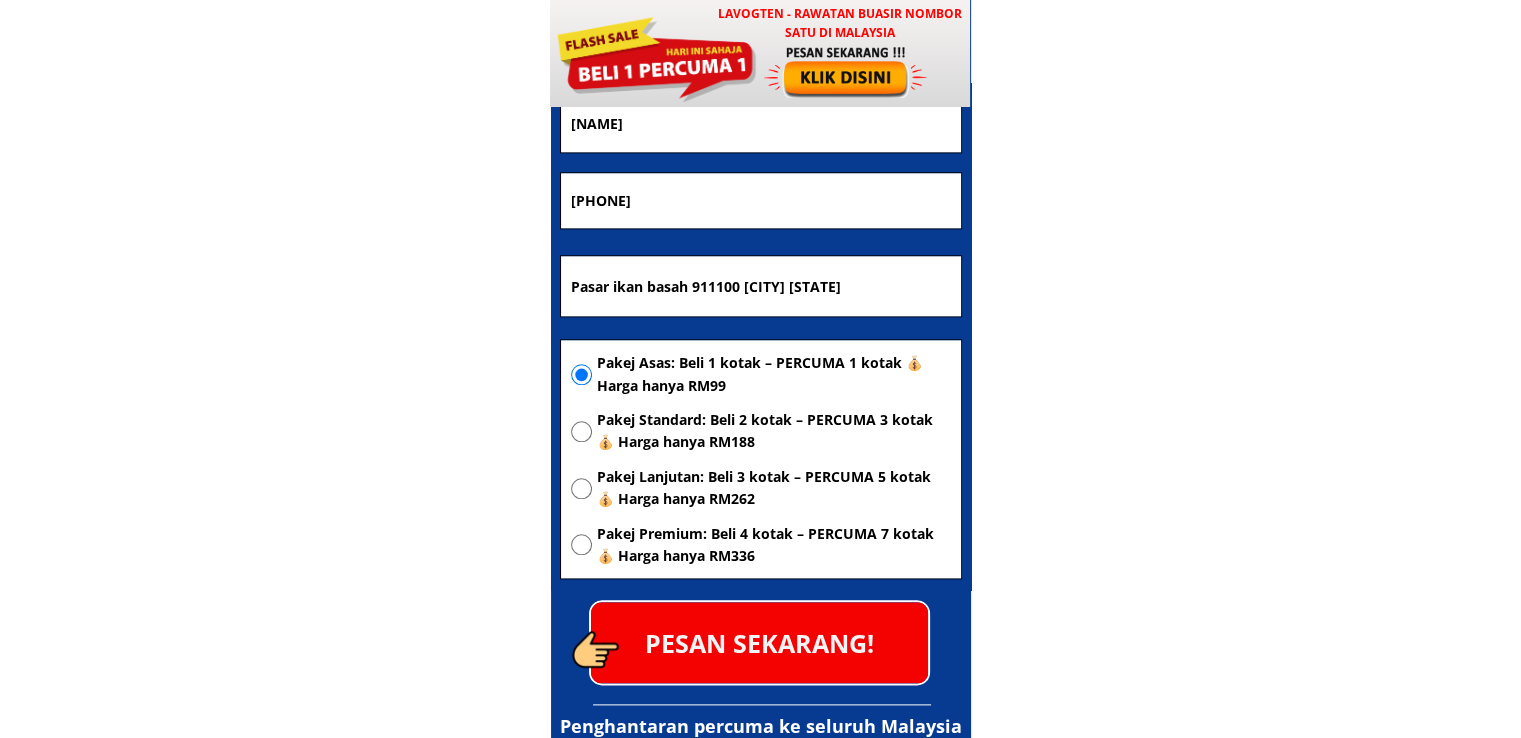 scroll, scrollTop: 9842, scrollLeft: 0, axis: vertical 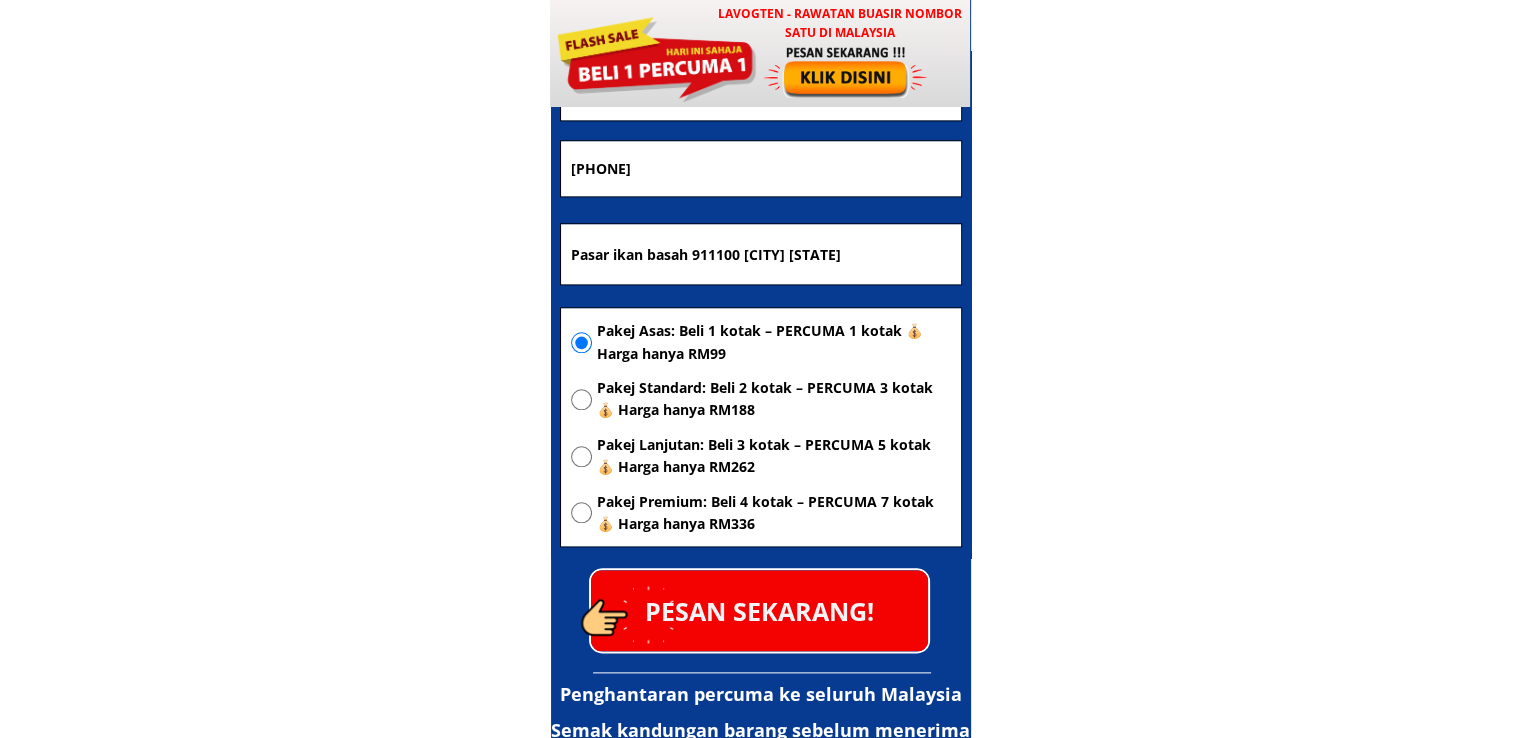 type on "[NAME]" 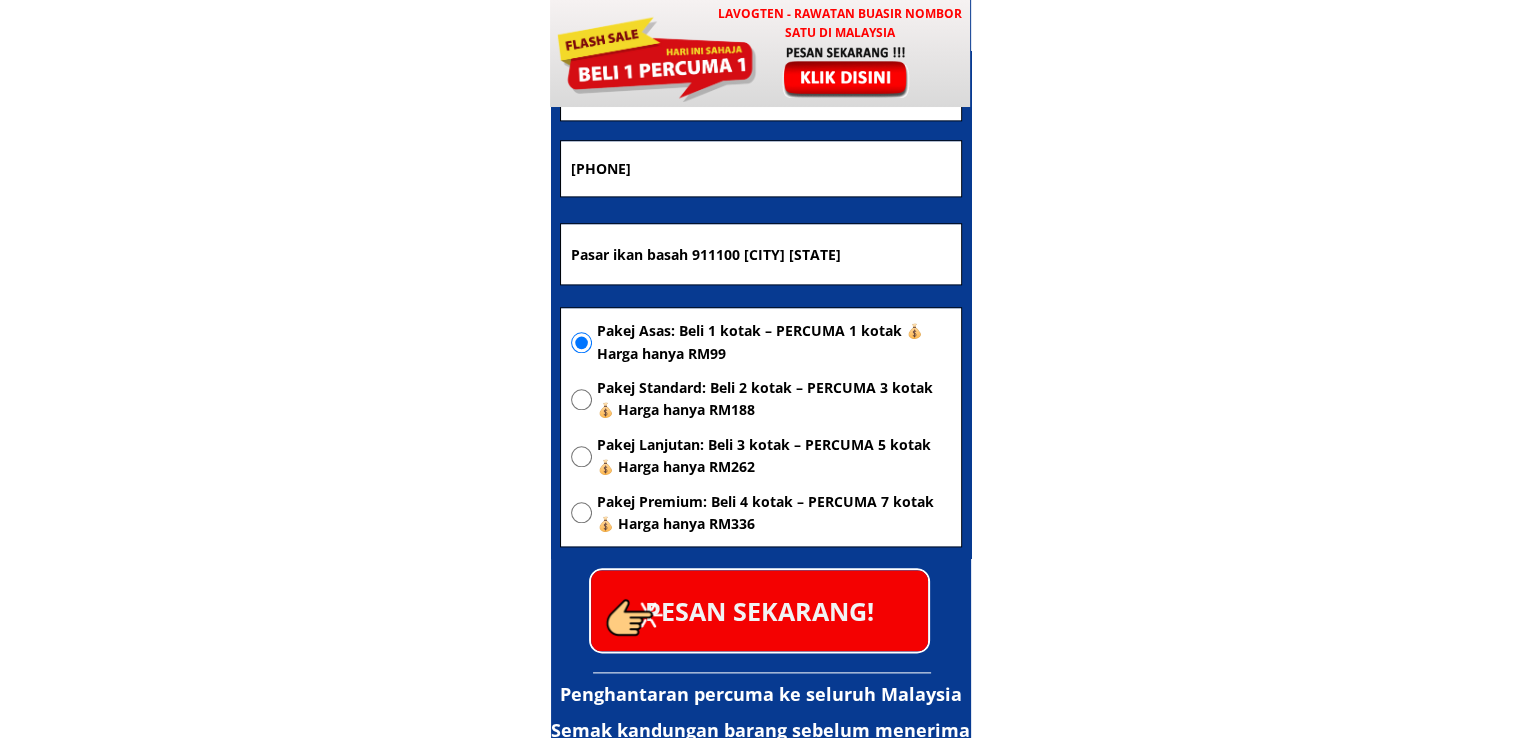 click on "PESAN SEKARANG!" at bounding box center [759, 610] 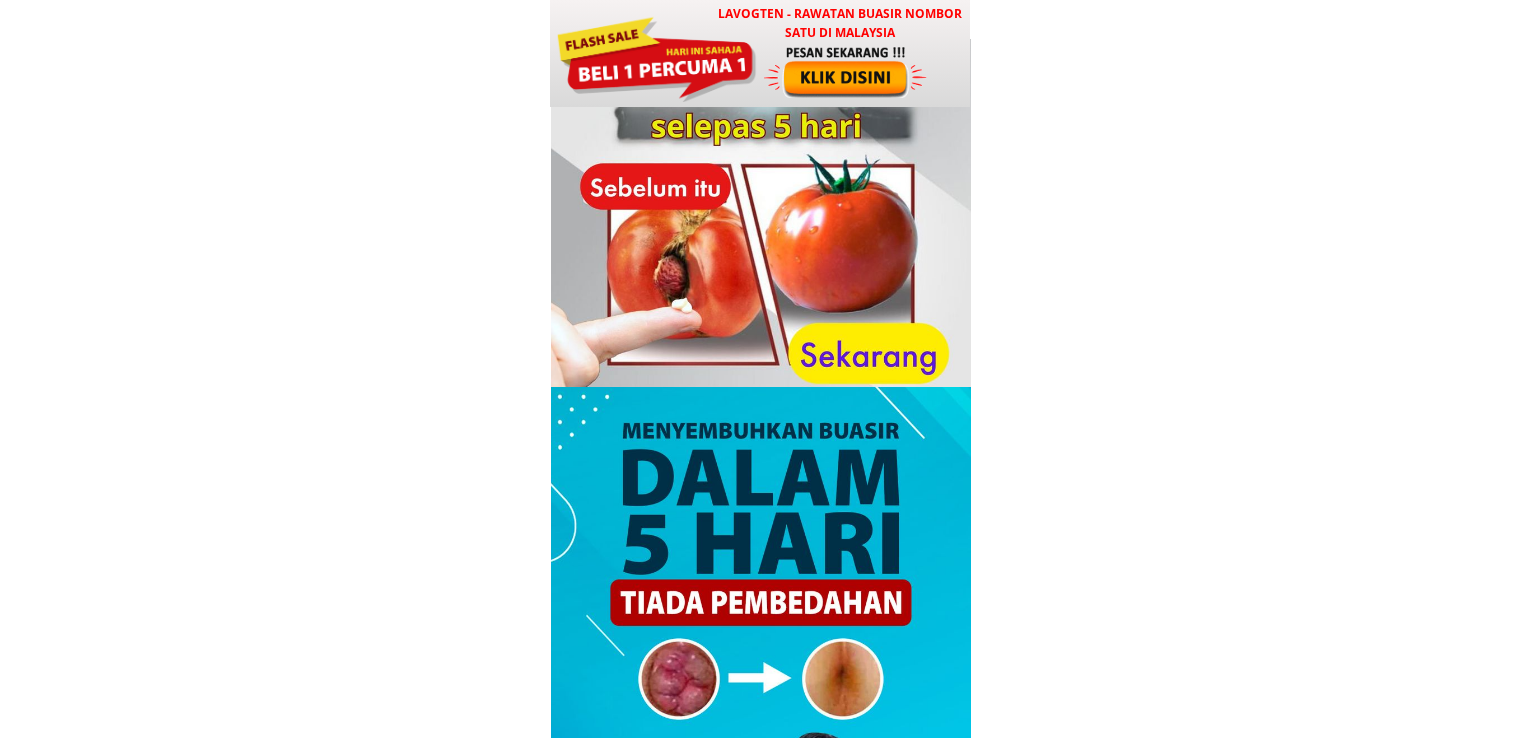 scroll, scrollTop: 0, scrollLeft: 0, axis: both 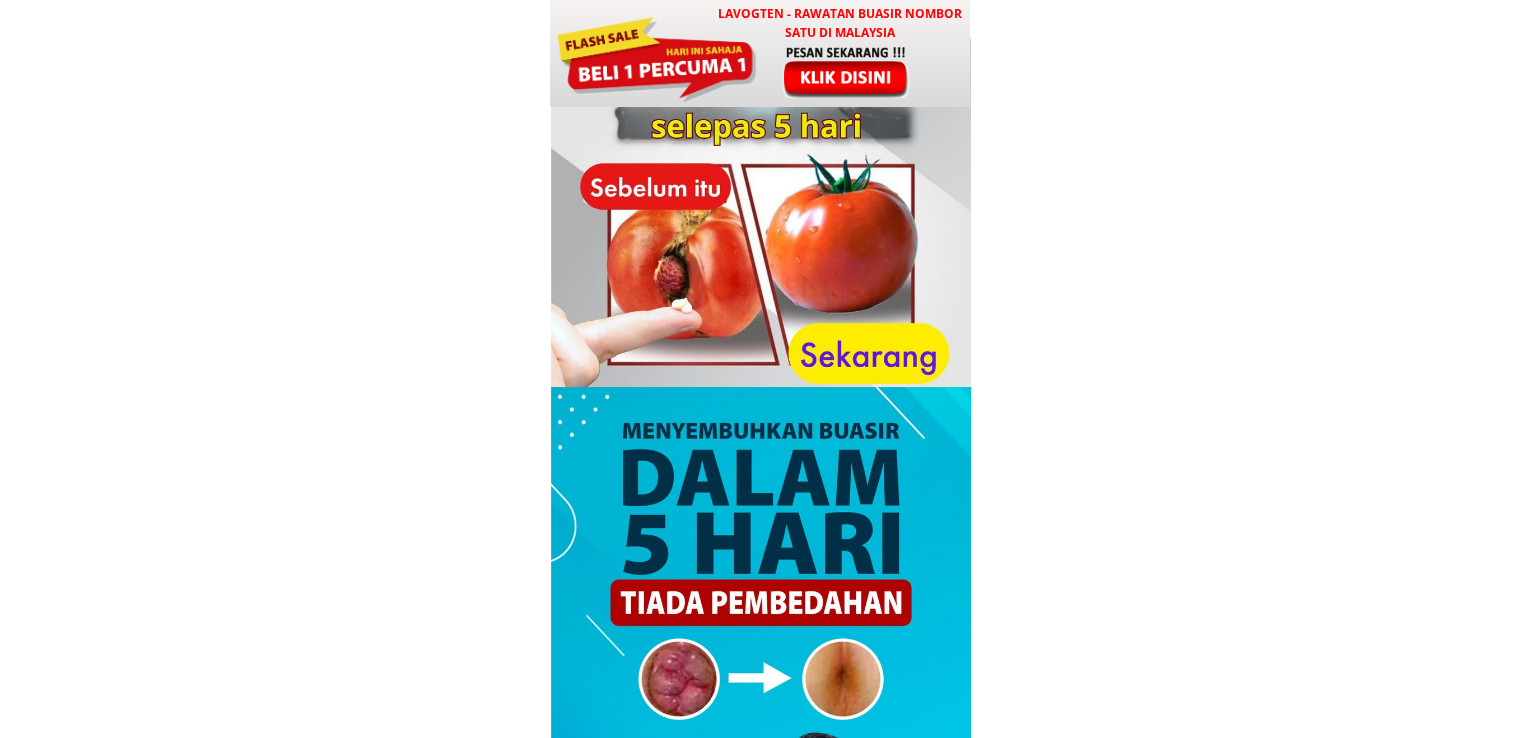 click at bounding box center (847, 71) 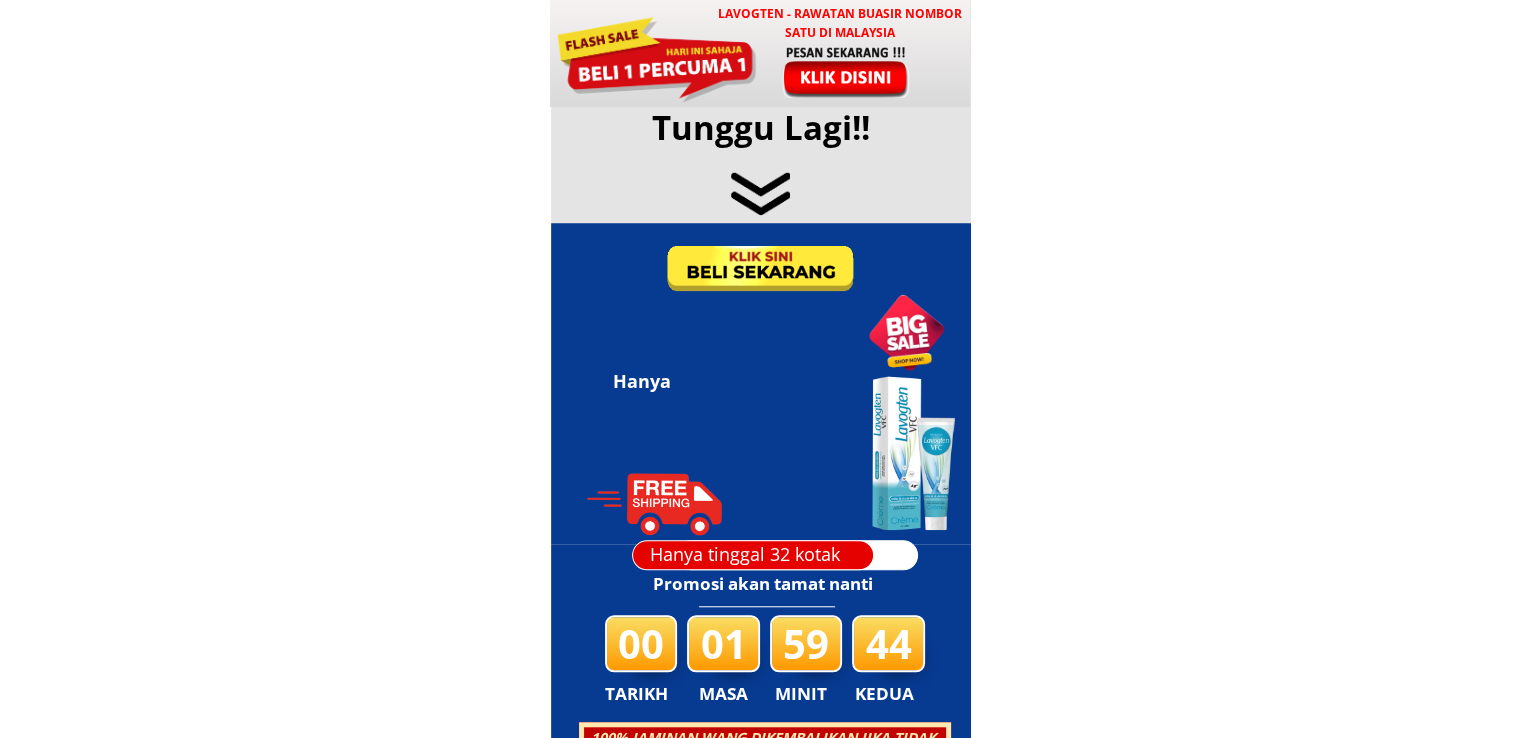 scroll, scrollTop: 9642, scrollLeft: 0, axis: vertical 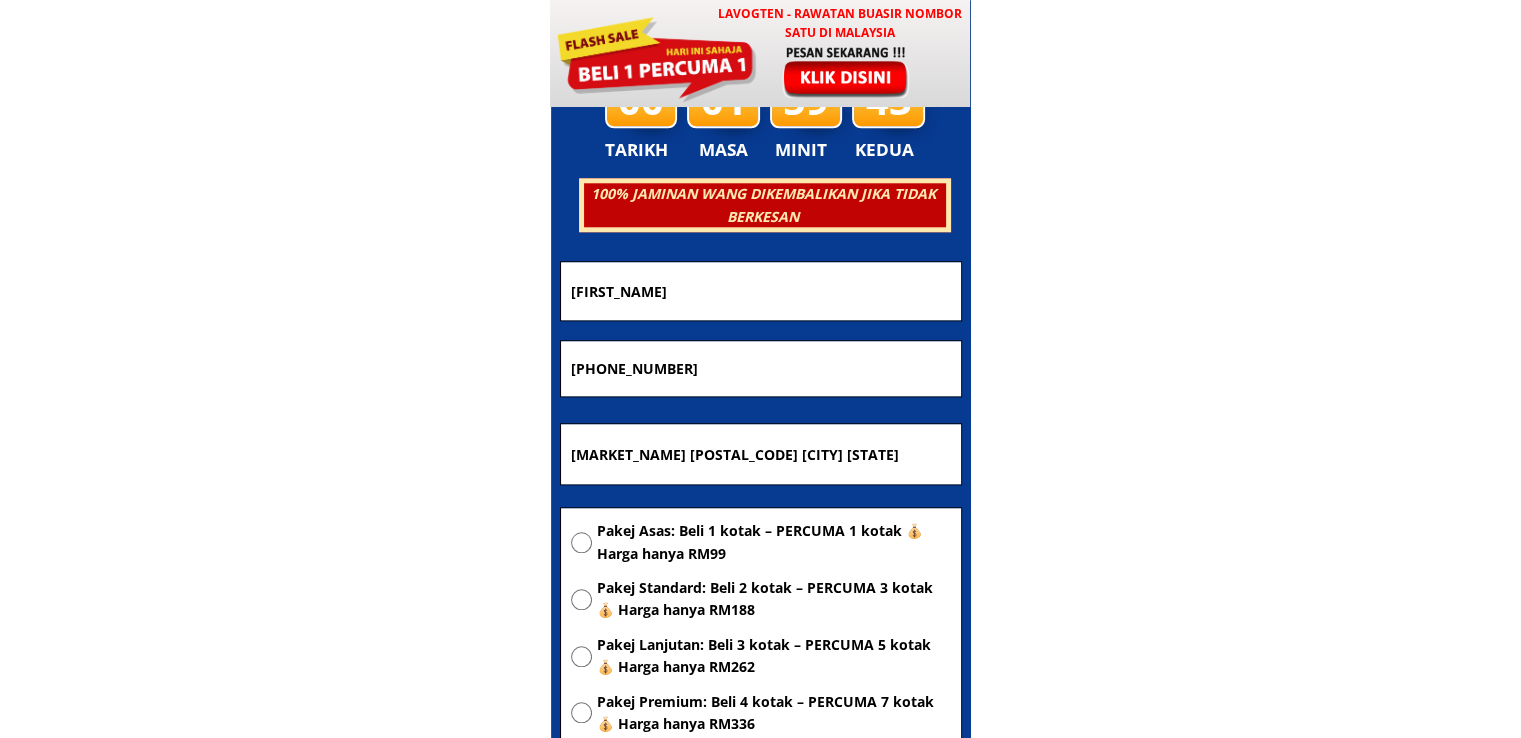 drag, startPoint x: 767, startPoint y: 376, endPoint x: 203, endPoint y: 386, distance: 564.0886 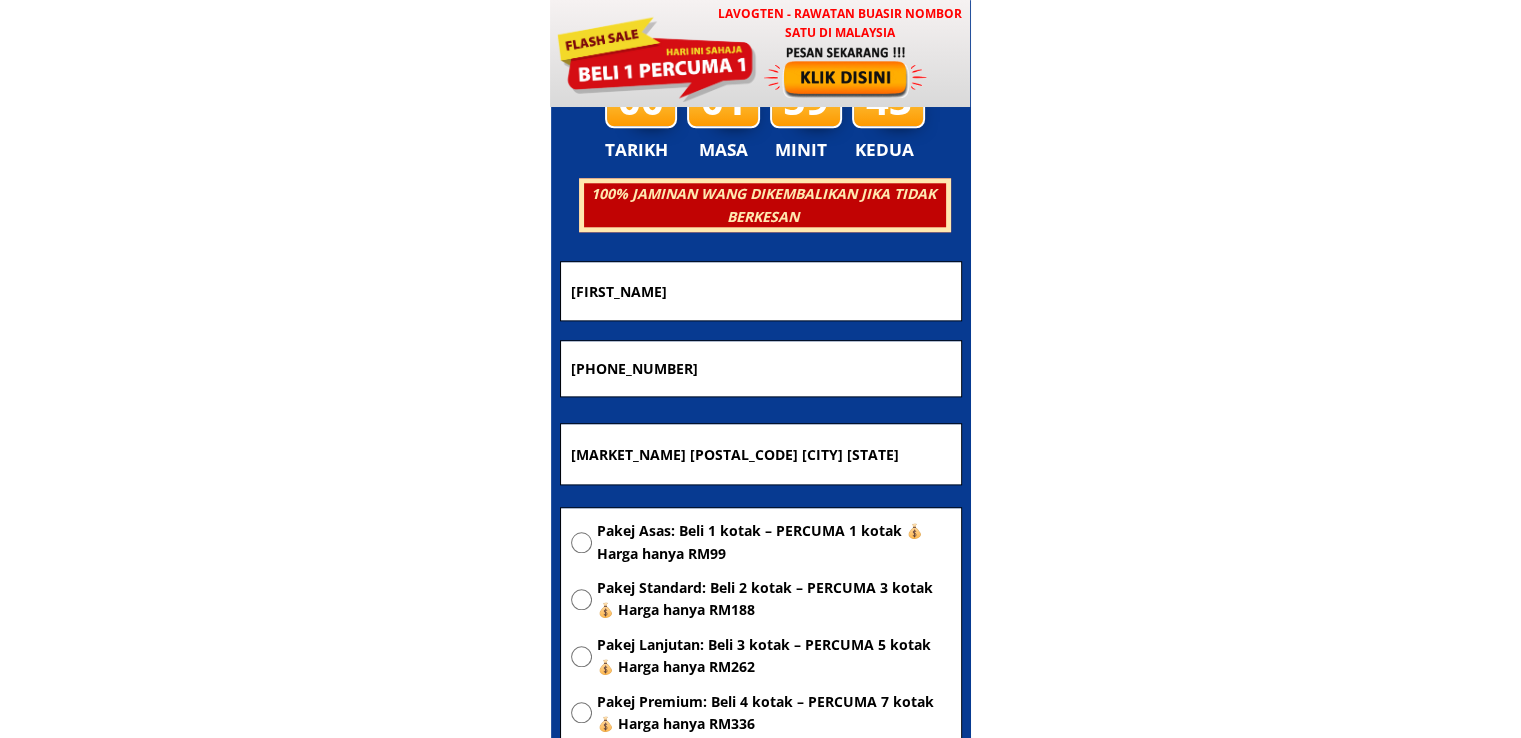 click on "LAVOGTEN - Rawatan Buasir Nombor Satu di Malaysia Dengarkan pengalaman hebat pelanggan Lavogten! Selepas menggunakan Lavogten, buasir saya telah sembuh sepenuhnya.  Saya tidak lagi perlu menahan ketidakselesaan dan kesakitan setiap kali membuang air besar.   Hidup saya kini menjadi lebih baik.    Sungguh bersyukur kepada Allah, kerana akhirnya saya menemui kaedah rawatan tanpa perlu risau tentang pembedahan. Encik Mat, 50 tahun, dari Johor Bahru Lavogten Telah Menjalani Ujian Klinikal Di Makmal Bertauliah Bagi Memastikan Tiada Bahan Terlarang. Insyaallah Selamat Diamalkan Tanpa Kesan Sampingan Ambil Tindakan Segera  Dan Bebaskan Diri Anda  Dari Belenggu Kesihatan.. Semoga Tindakan Yang Anda Ambil Harini Akan Menjadi  Titik Permulaan Untuk Kesembuhan Anda! Jadi Jangan  Tunggu Lagi!! RM99/2 kotak Mat Amin bin Mat Ghaus Dibeli 5 kotak percuma 2 5 minit lepas Hanya
RM99/Sekotak Penghantaran percuma ke seluruh Malaysia
Semak kandungan barang sebelum menerima Hanya tinggal 32 kotak  Promosi akan tamat nanti" at bounding box center [760, 573] 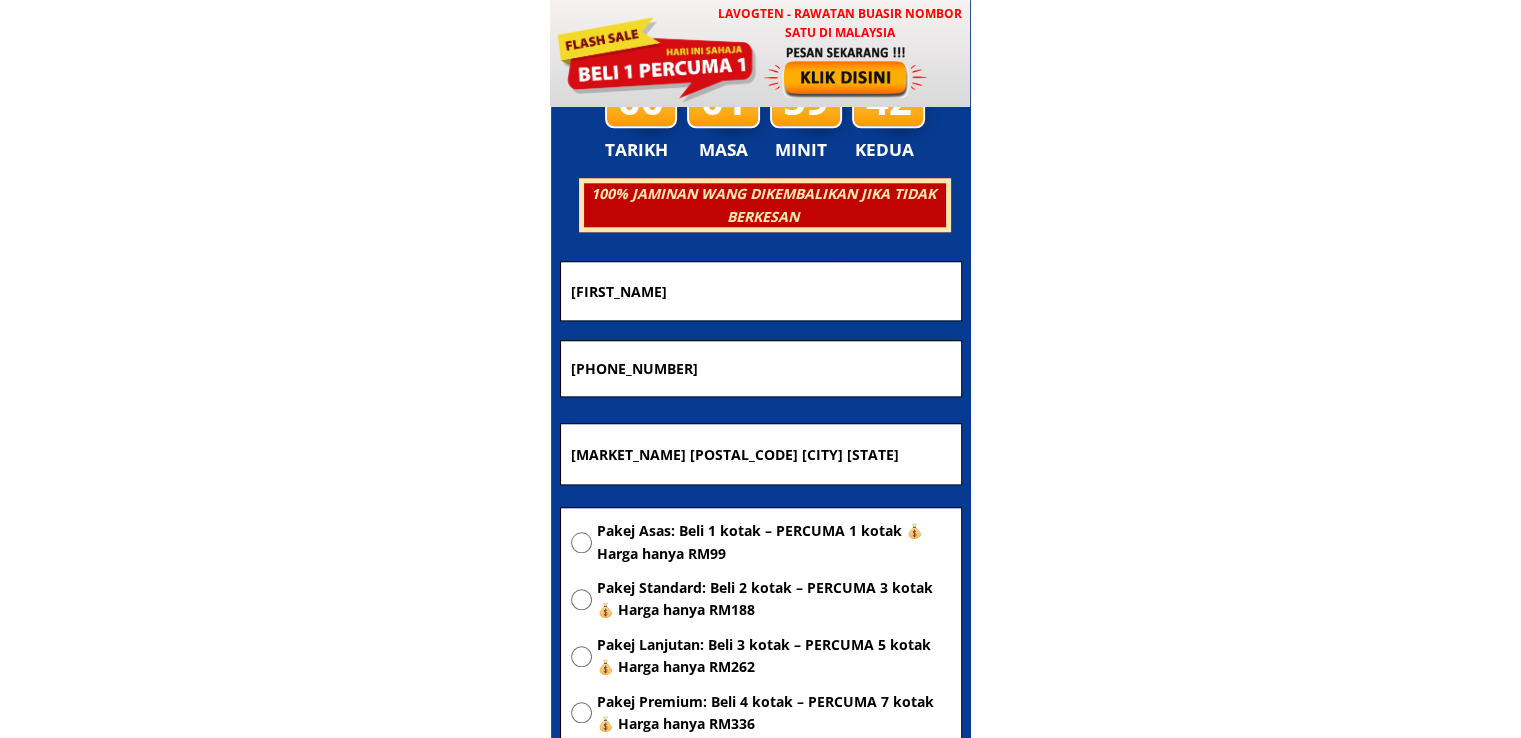 paste on "3218090" 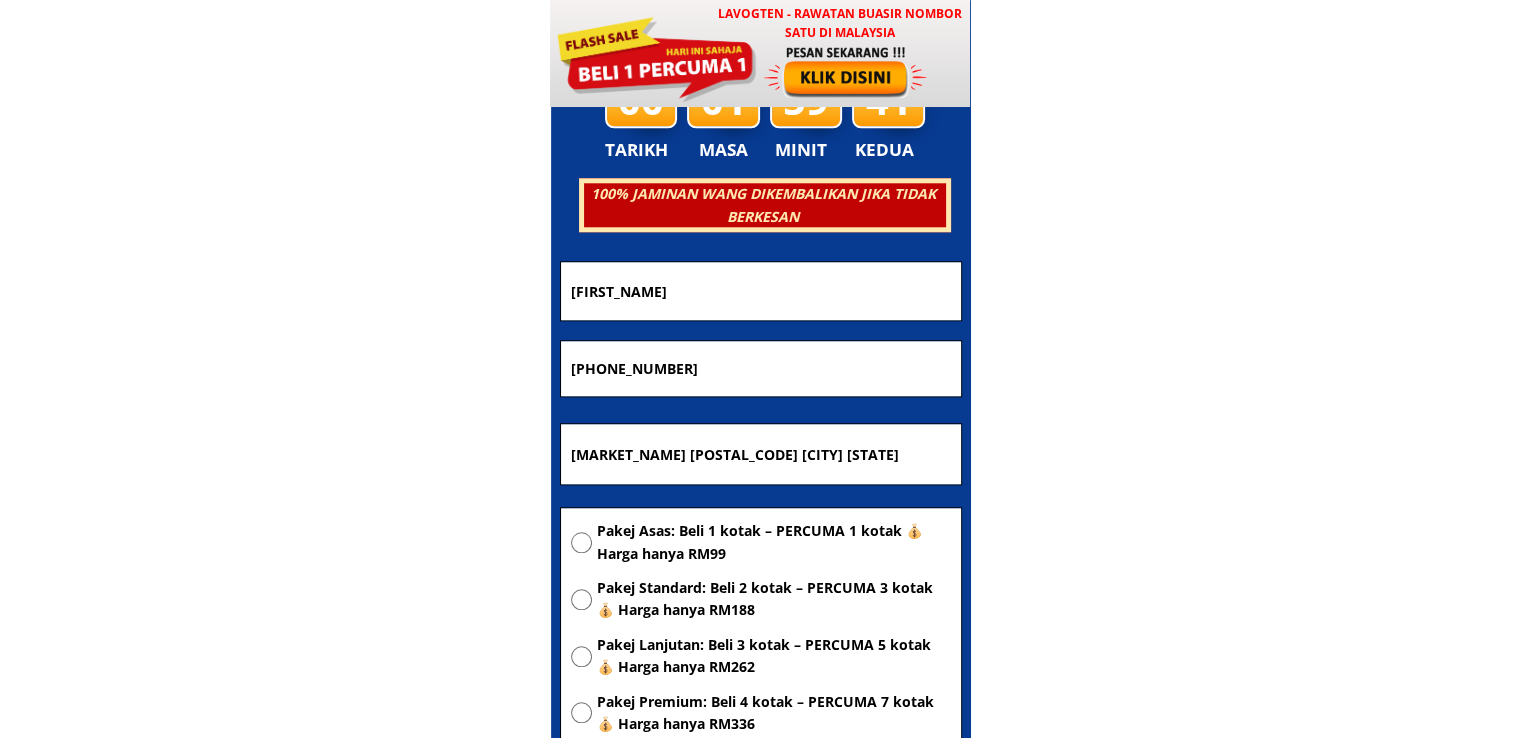 type on "0132180903" 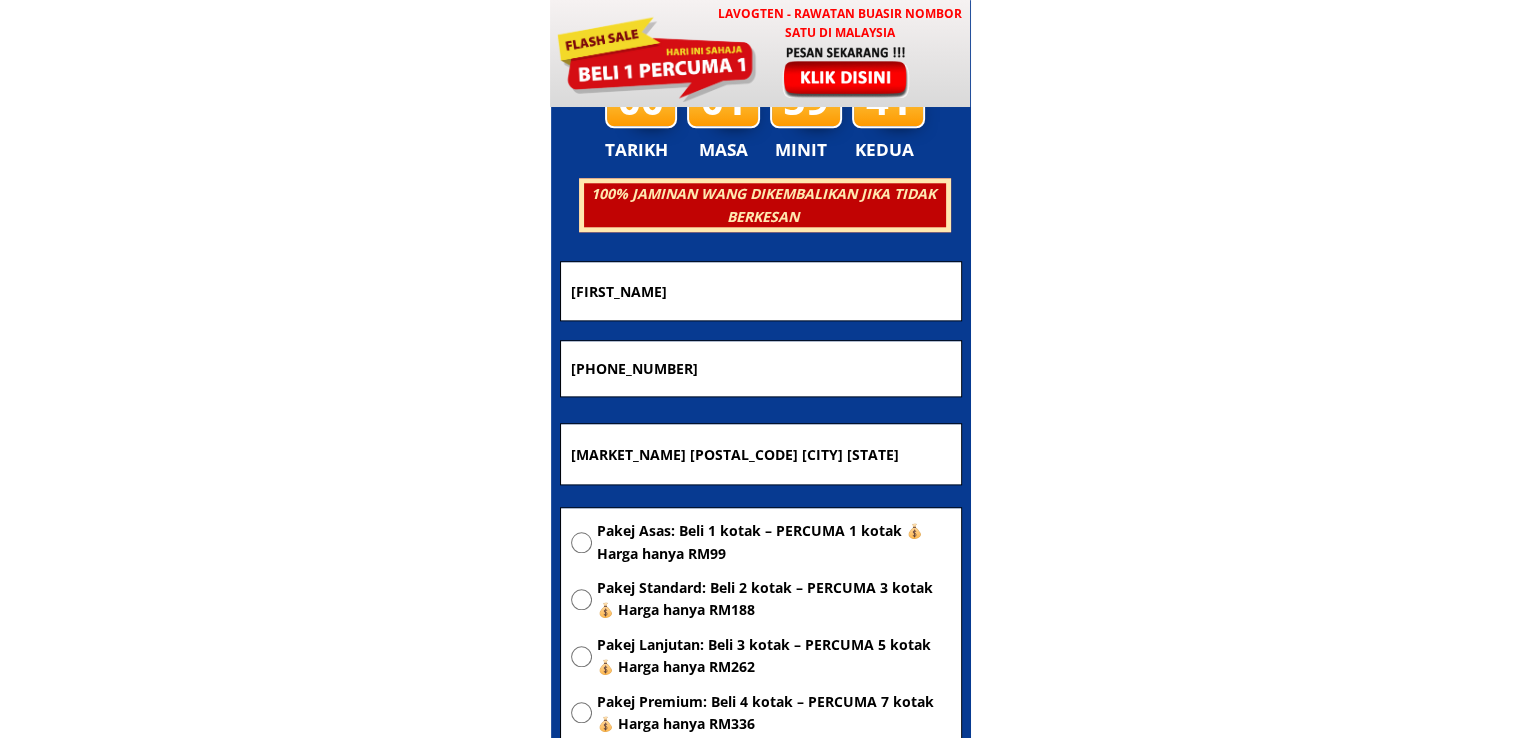 click on "LAVOGTEN - Rawatan Buasir Nombor Satu di Malaysia Dengarkan pengalaman hebat pelanggan Lavogten! Selepas menggunakan Lavogten, buasir saya telah sembuh sepenuhnya.  Saya tidak lagi perlu menahan ketidakselesaan dan kesakitan setiap kali membuang air besar.   Hidup saya kini menjadi lebih baik.    Sungguh bersyukur kepada Allah, kerana akhirnya saya menemui kaedah rawatan tanpa perlu risau tentang pembedahan. Encik Mat, 50 tahun, dari Johor Bahru Lavogten Telah Menjalani Ujian Klinikal Di Makmal Bertauliah Bagi Memastikan Tiada Bahan Terlarang. Insyaallah Selamat Diamalkan Tanpa Kesan Sampingan Ambil Tindakan Segera  Dan Bebaskan Diri Anda  Dari Belenggu Kesihatan.. Semoga Tindakan Yang Anda Ambil Harini Akan Menjadi  Titik Permulaan Untuk Kesembuhan Anda! Jadi Jangan  Tunggu Lagi!! RM99/2 kotak Mat Amin bin Mat Ghaus Dibeli 5 kotak percuma 2 5 minit lepas Hanya
RM99/Sekotak Penghantaran percuma ke seluruh Malaysia
Semak kandungan barang sebelum menerima Hanya tinggal 32 kotak  Promosi akan tamat nanti" at bounding box center [760, 573] 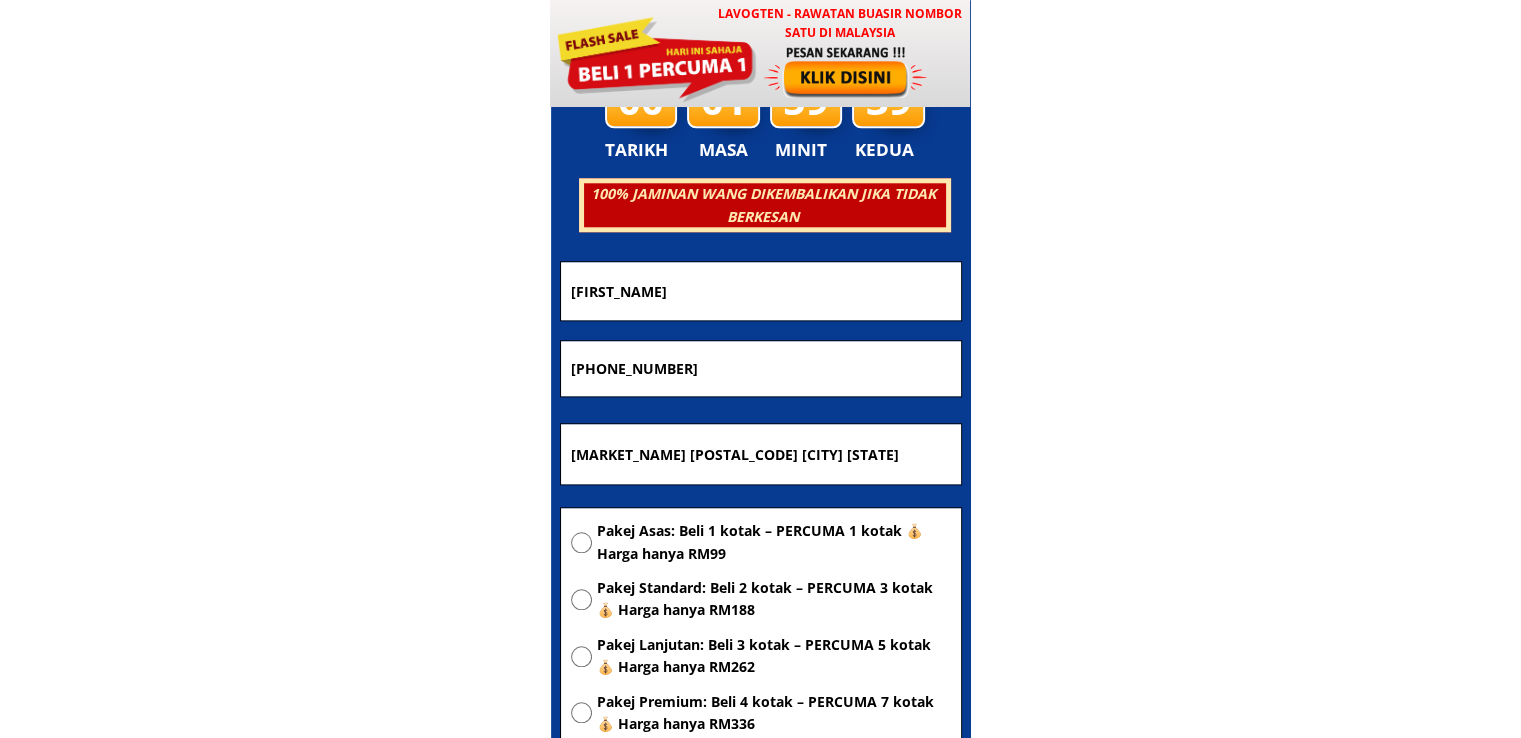 paste on "Afiza" 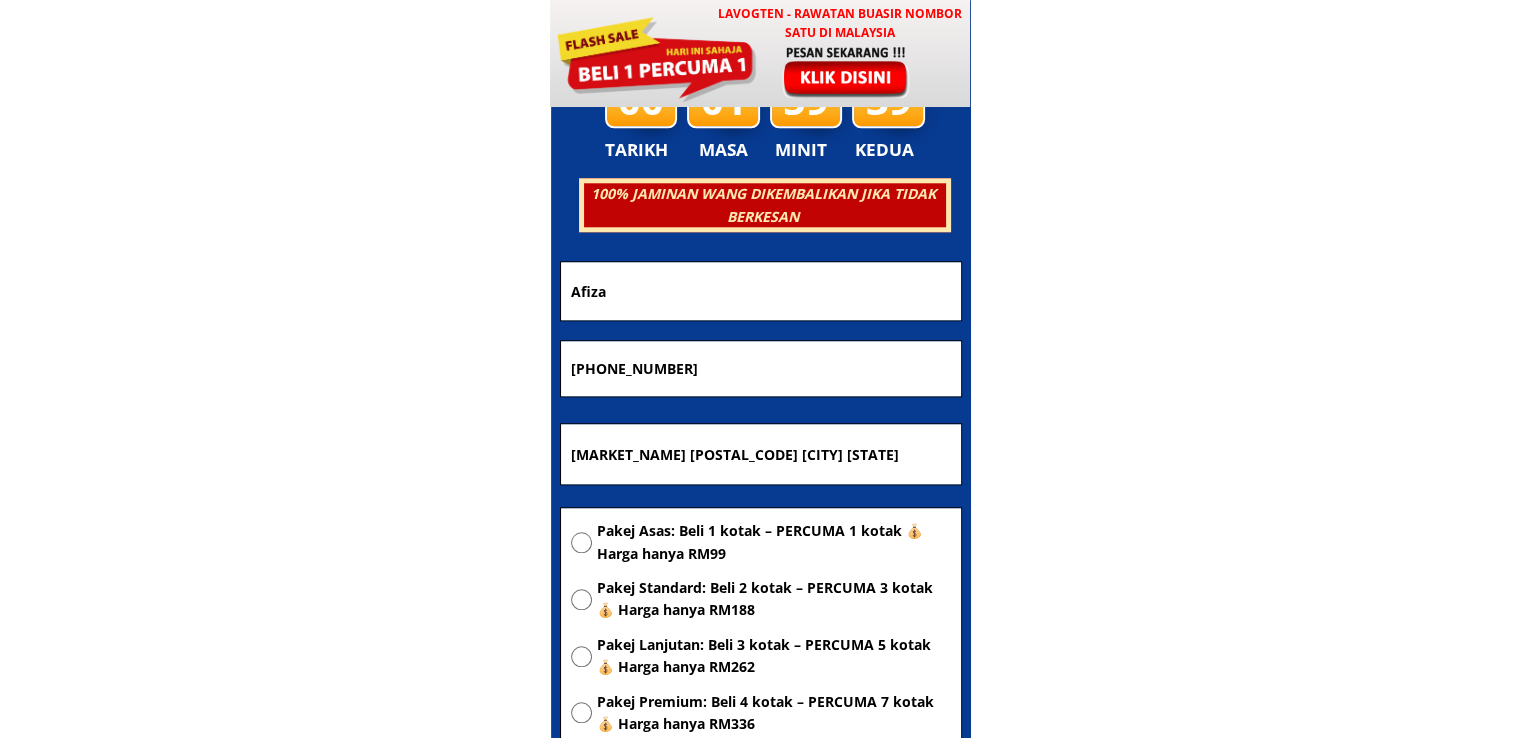type on "Afiza" 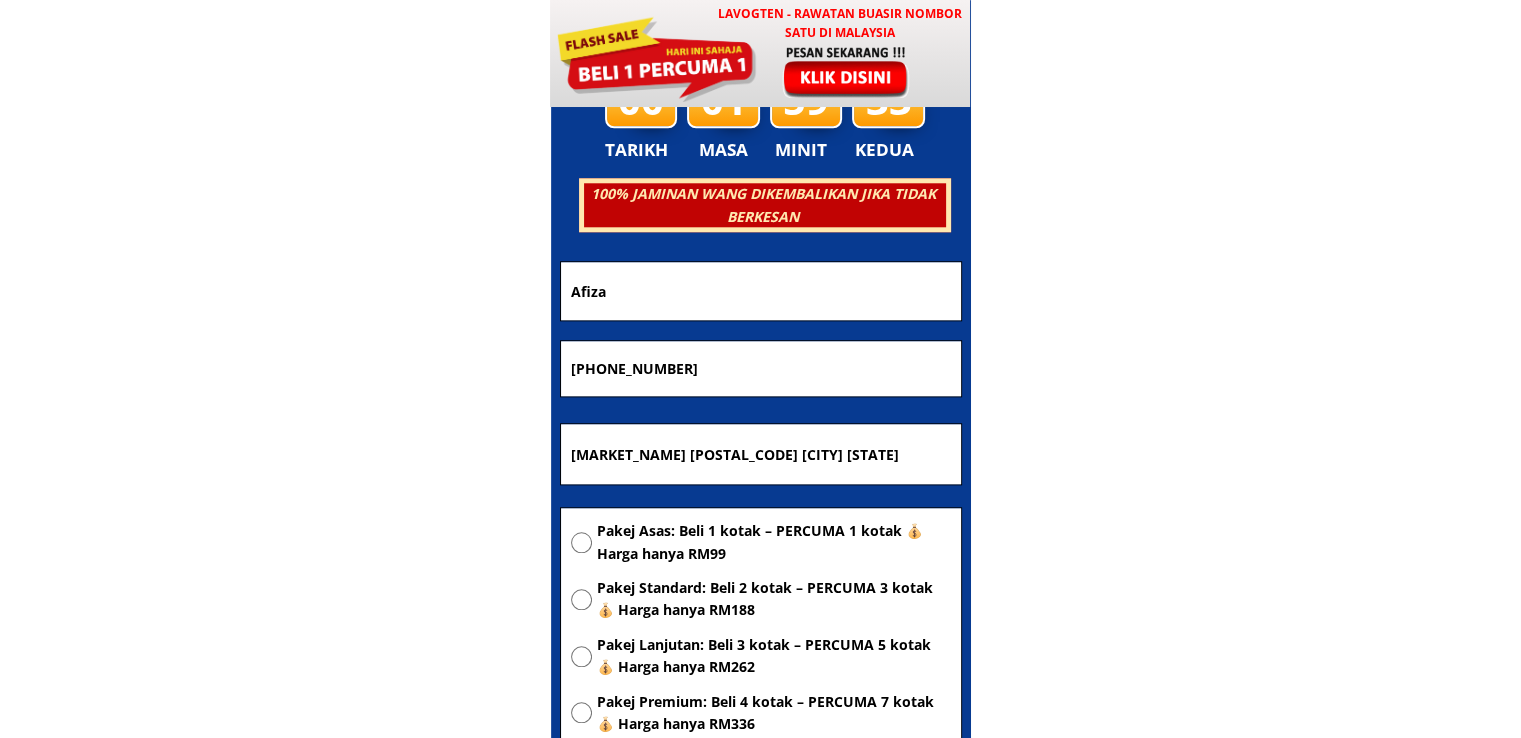 drag, startPoint x: 940, startPoint y: 442, endPoint x: 336, endPoint y: 477, distance: 605.01324 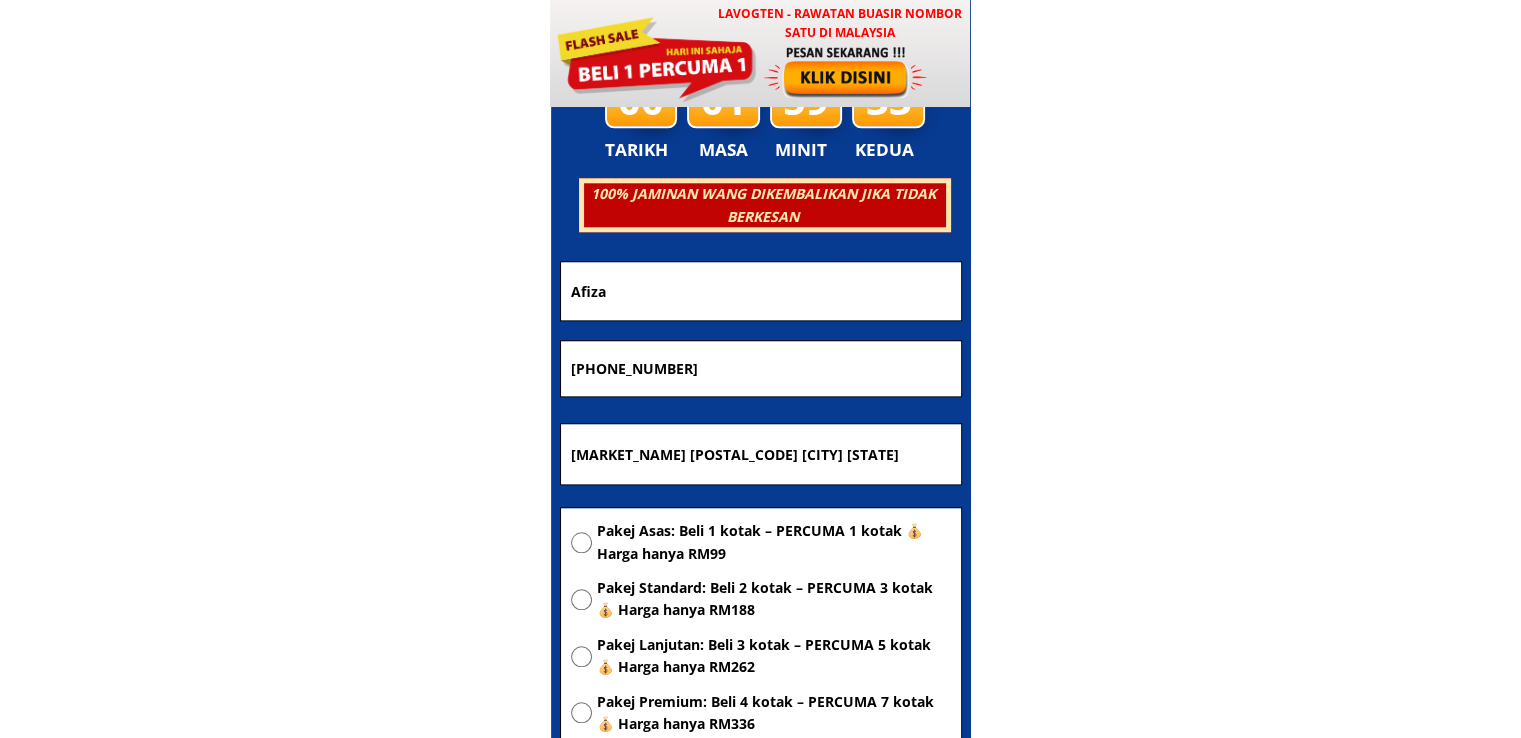 click on "LAVOGTEN - Rawatan Buasir Nombor Satu di Malaysia Dengarkan pengalaman hebat pelanggan Lavogten! Selepas menggunakan Lavogten, buasir saya telah sembuh sepenuhnya.  Saya tidak lagi perlu menahan ketidakselesaan dan kesakitan setiap kali membuang air besar.   Hidup saya kini menjadi lebih baik.    Sungguh bersyukur kepada Allah, kerana akhirnya saya menemui kaedah rawatan tanpa perlu risau tentang pembedahan. Encik Mat, 50 tahun, dari Johor Bahru Lavogten Telah Menjalani Ujian Klinikal Di Makmal Bertauliah Bagi Memastikan Tiada Bahan Terlarang. Insyaallah Selamat Diamalkan Tanpa Kesan Sampingan Ambil Tindakan Segera  Dan Bebaskan Diri Anda  Dari Belenggu Kesihatan.. Semoga Tindakan Yang Anda Ambil Harini Akan Menjadi  Titik Permulaan Untuk Kesembuhan Anda! Jadi Jangan  Tunggu Lagi!! RM99/2 kotak Mat Amin bin Mat Ghaus Dibeli 5 kotak percuma 2 5 minit lepas Hanya
RM99/Sekotak Penghantaran percuma ke seluruh Malaysia
Semak kandungan barang sebelum menerima Hanya tinggal 32 kotak  Promosi akan tamat nanti" at bounding box center [760, 573] 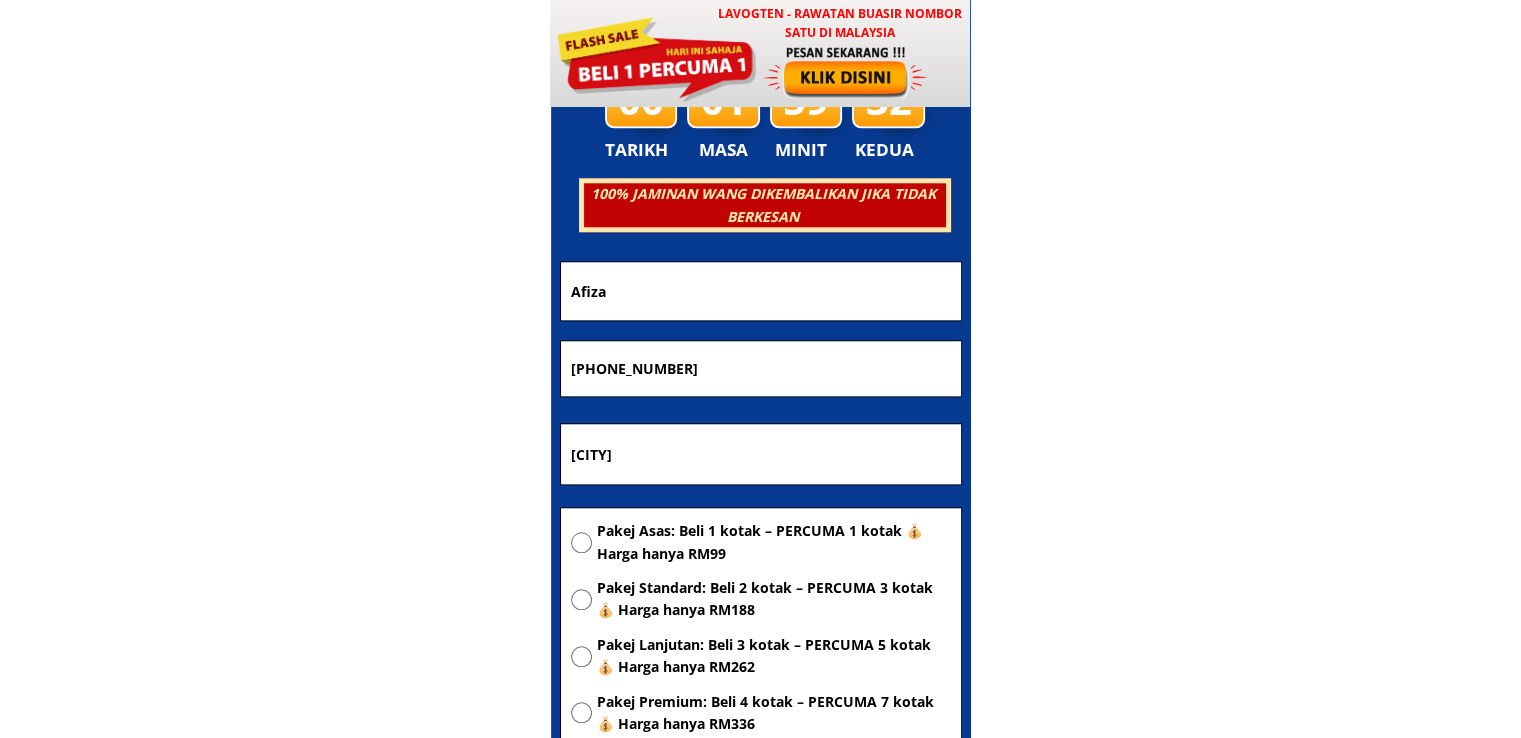 type on "[CITY]" 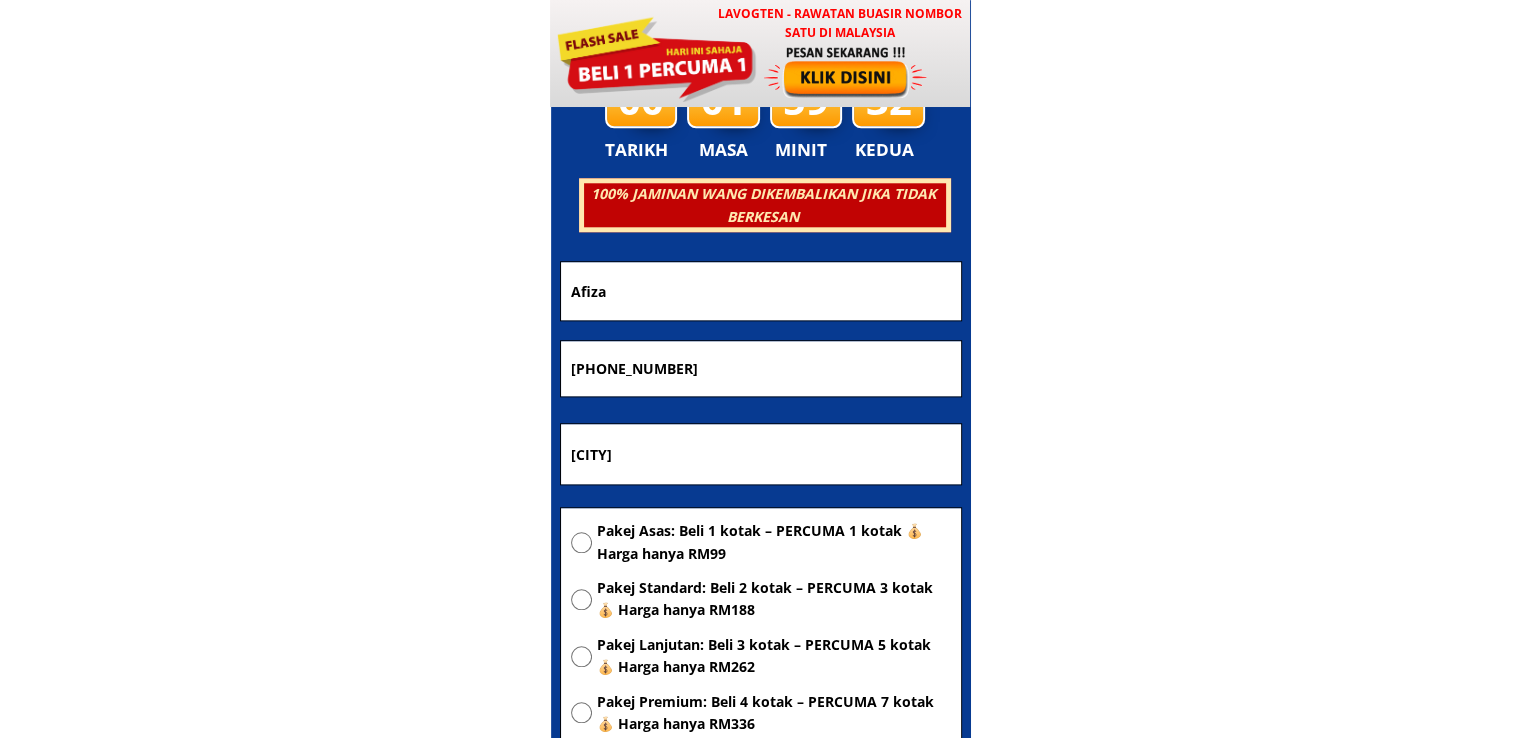 click on "Pakej Asas: Beli 1 kotak – PERCUMA 1 kotak 💰 Harga hanya RM99" at bounding box center [774, 542] 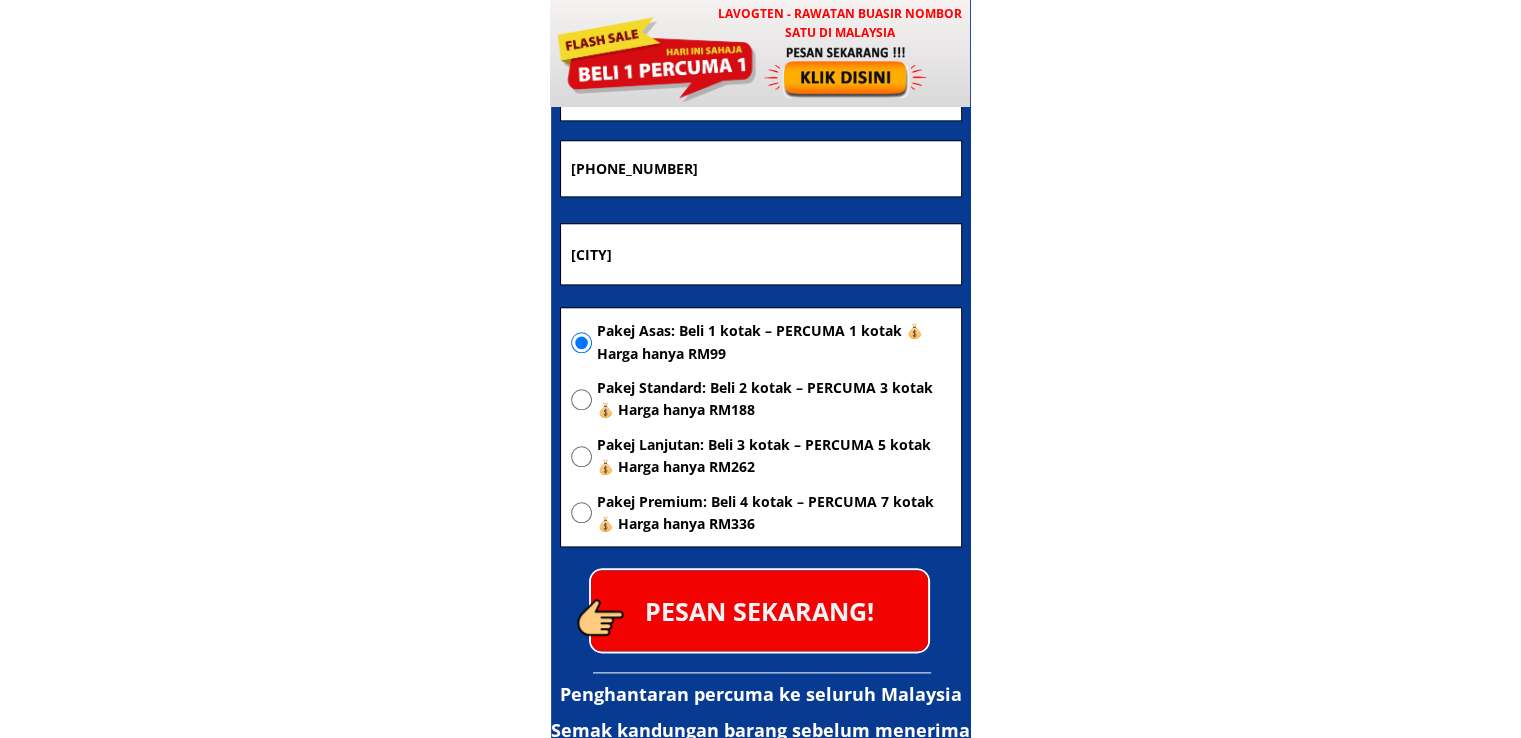 scroll, scrollTop: 9942, scrollLeft: 0, axis: vertical 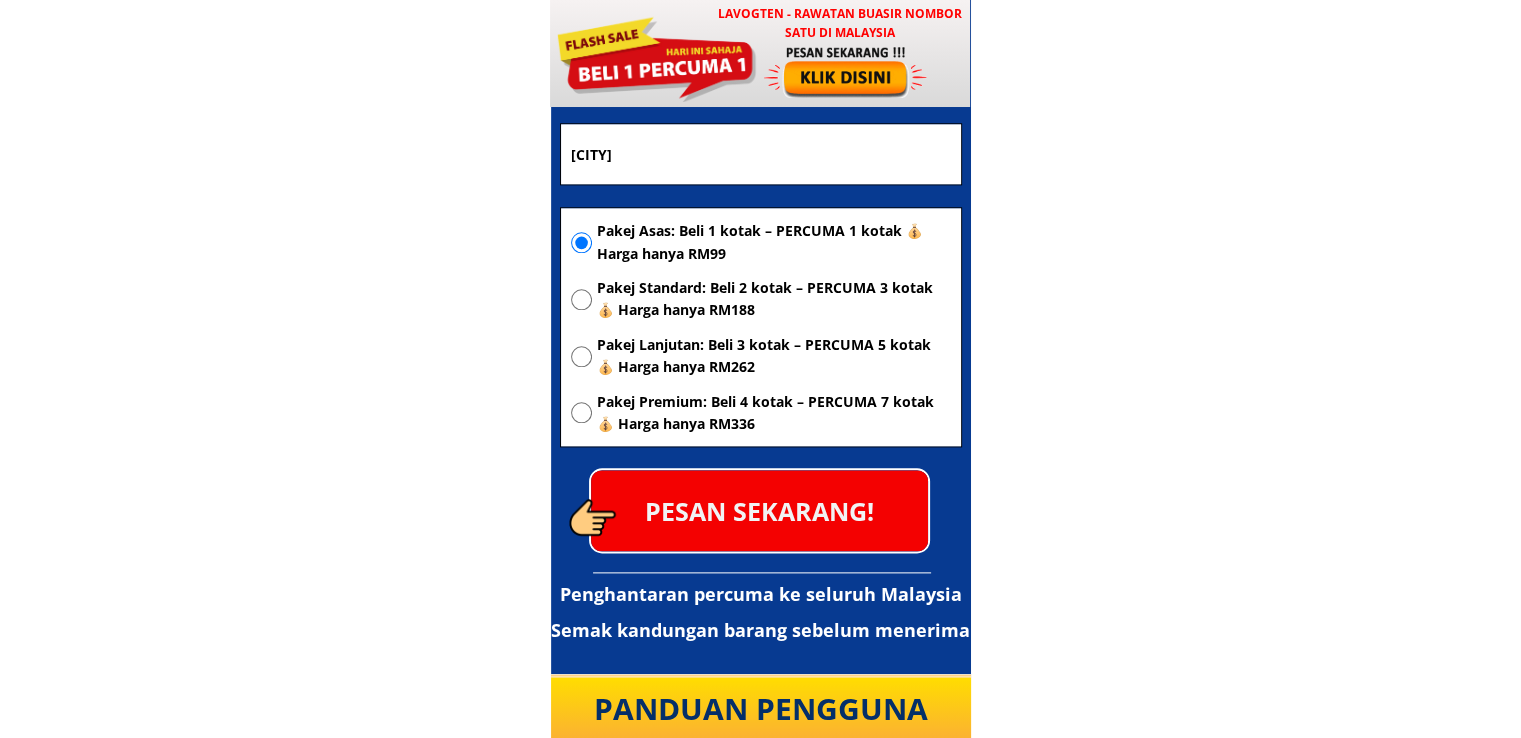 click on "PESAN SEKARANG!" at bounding box center [759, 510] 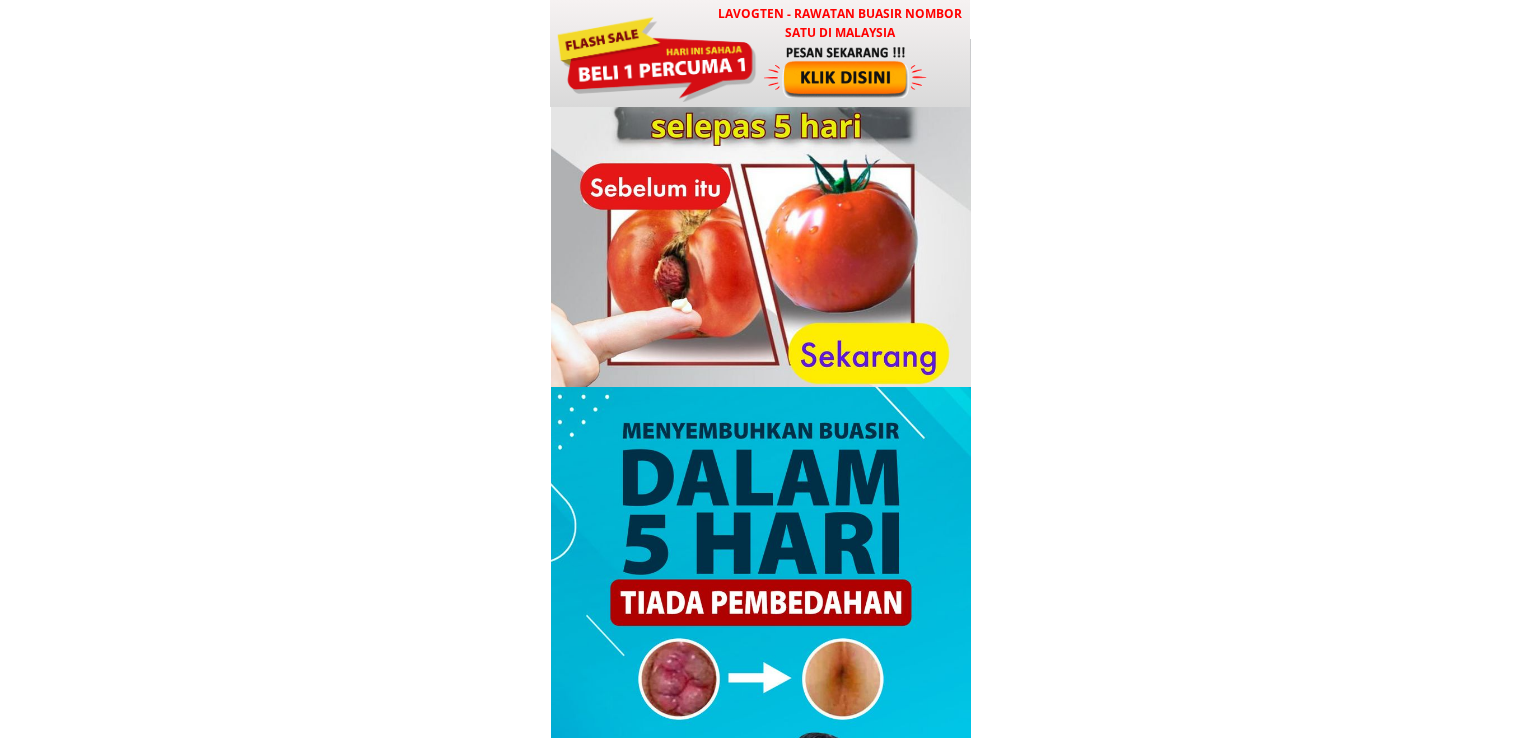 scroll, scrollTop: 0, scrollLeft: 0, axis: both 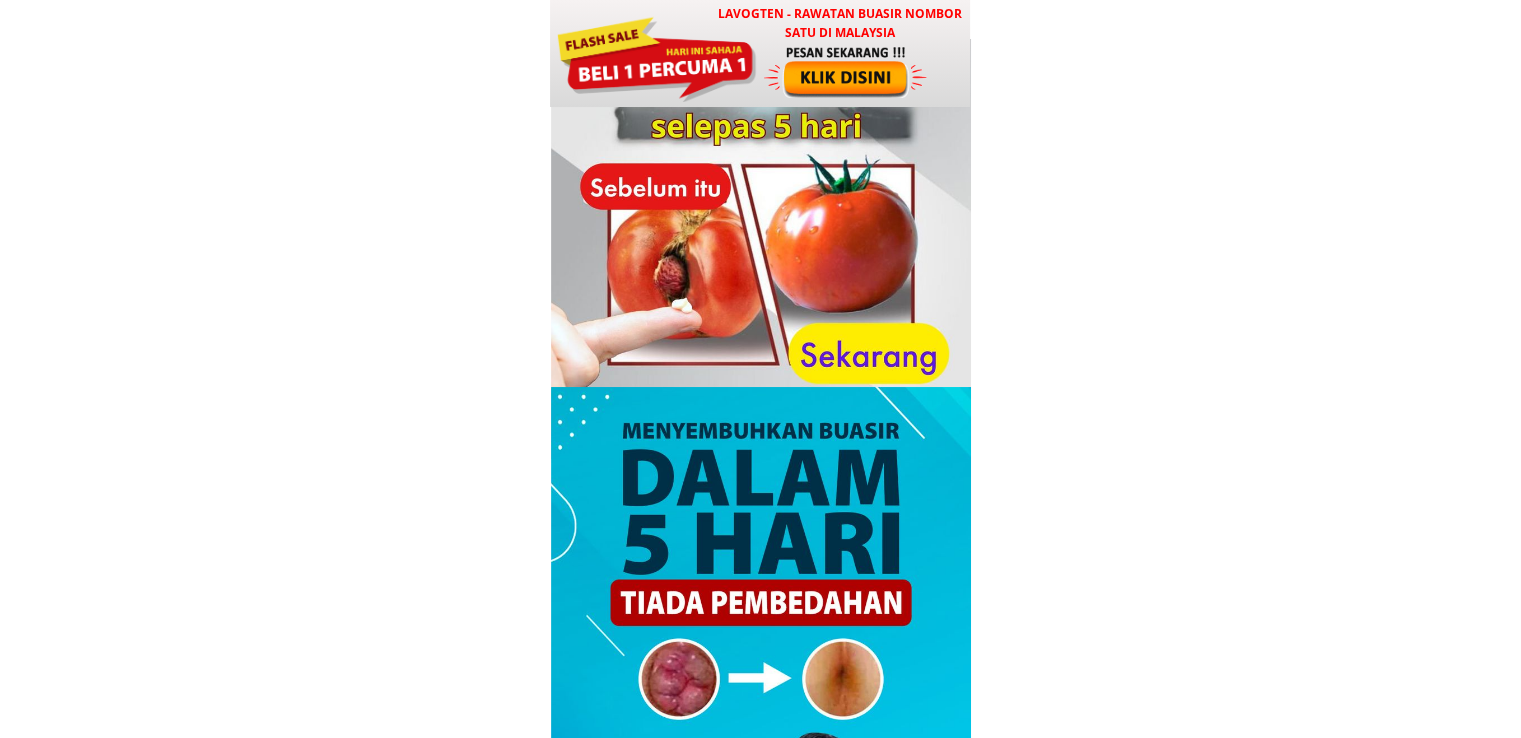 click at bounding box center [760, 53] 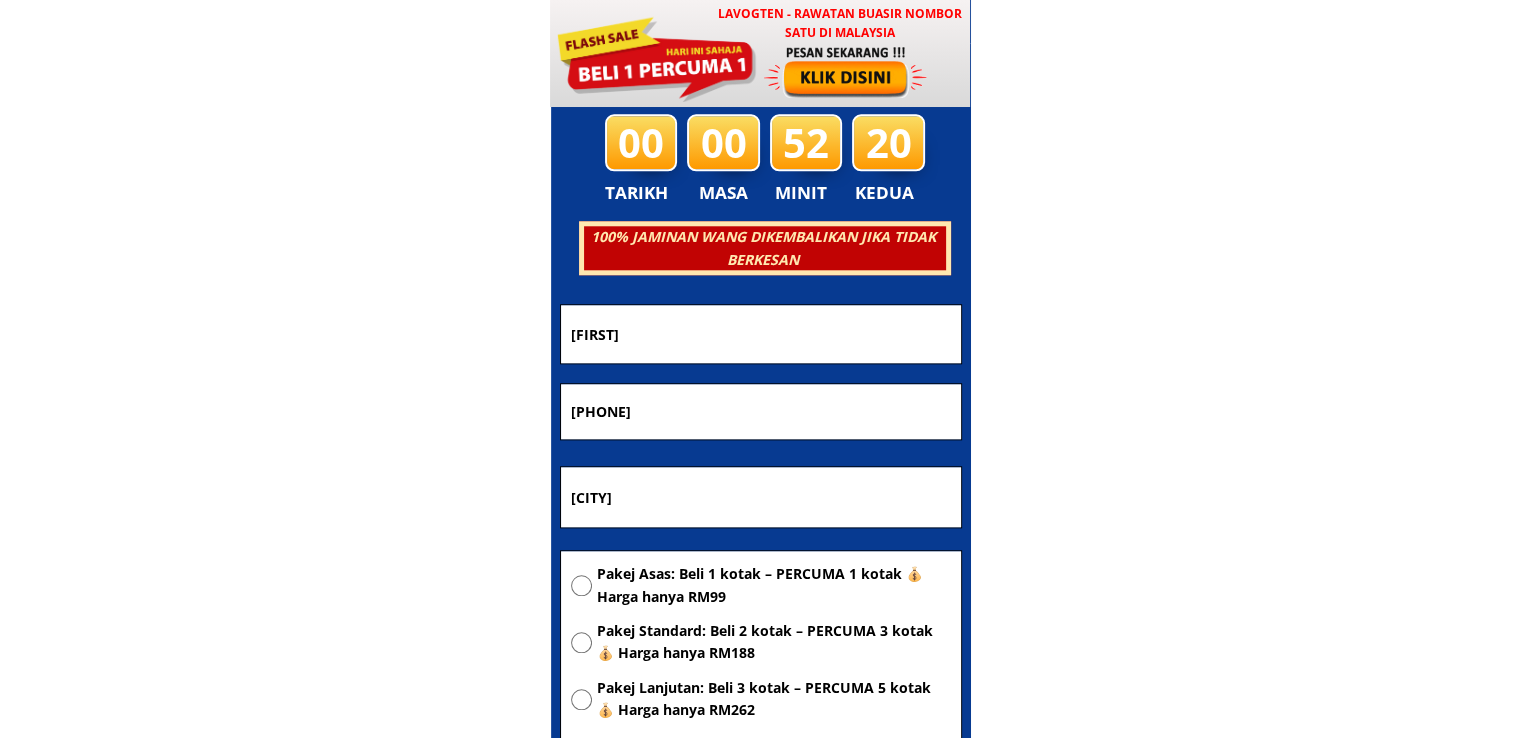 scroll, scrollTop: 9642, scrollLeft: 0, axis: vertical 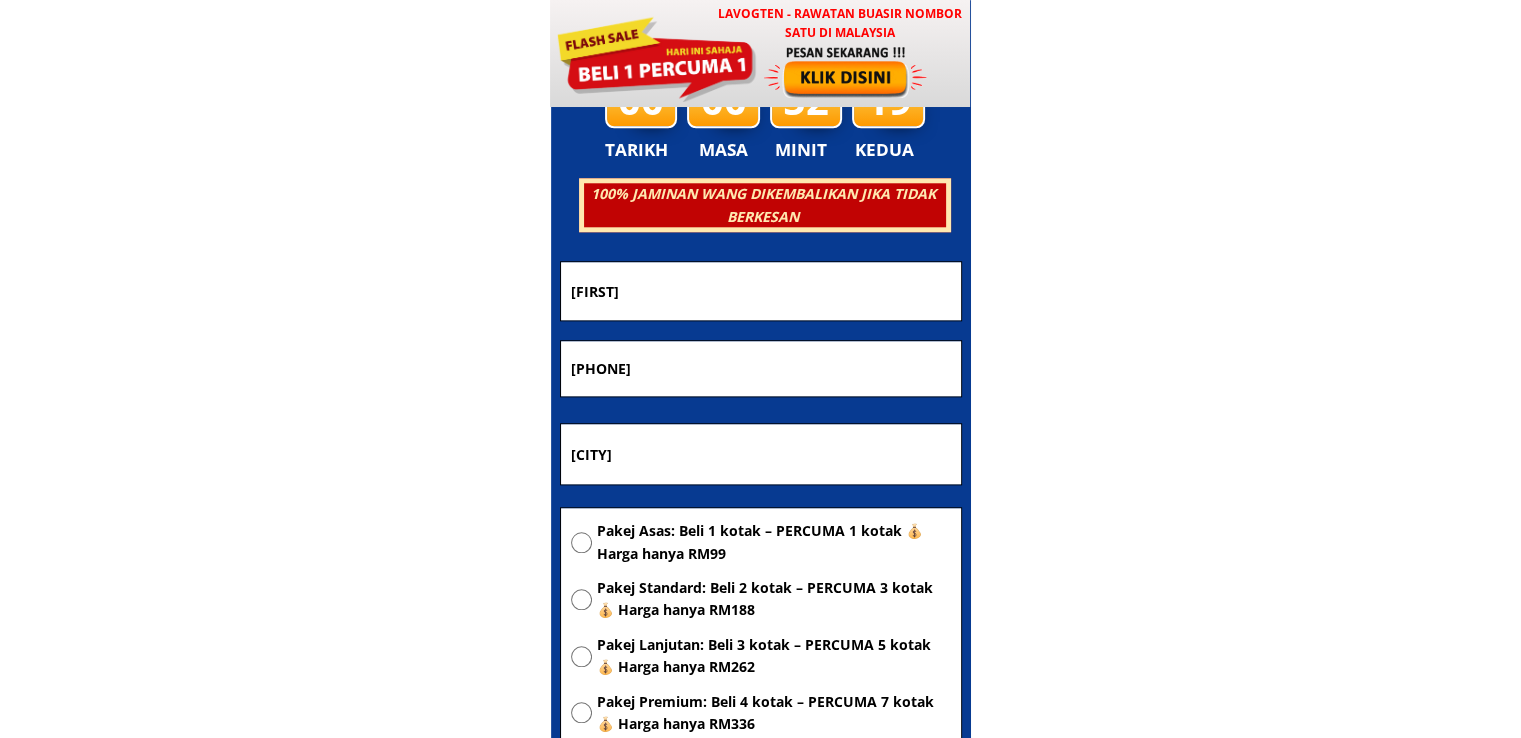 drag, startPoint x: 768, startPoint y: 283, endPoint x: 372, endPoint y: 294, distance: 396.15274 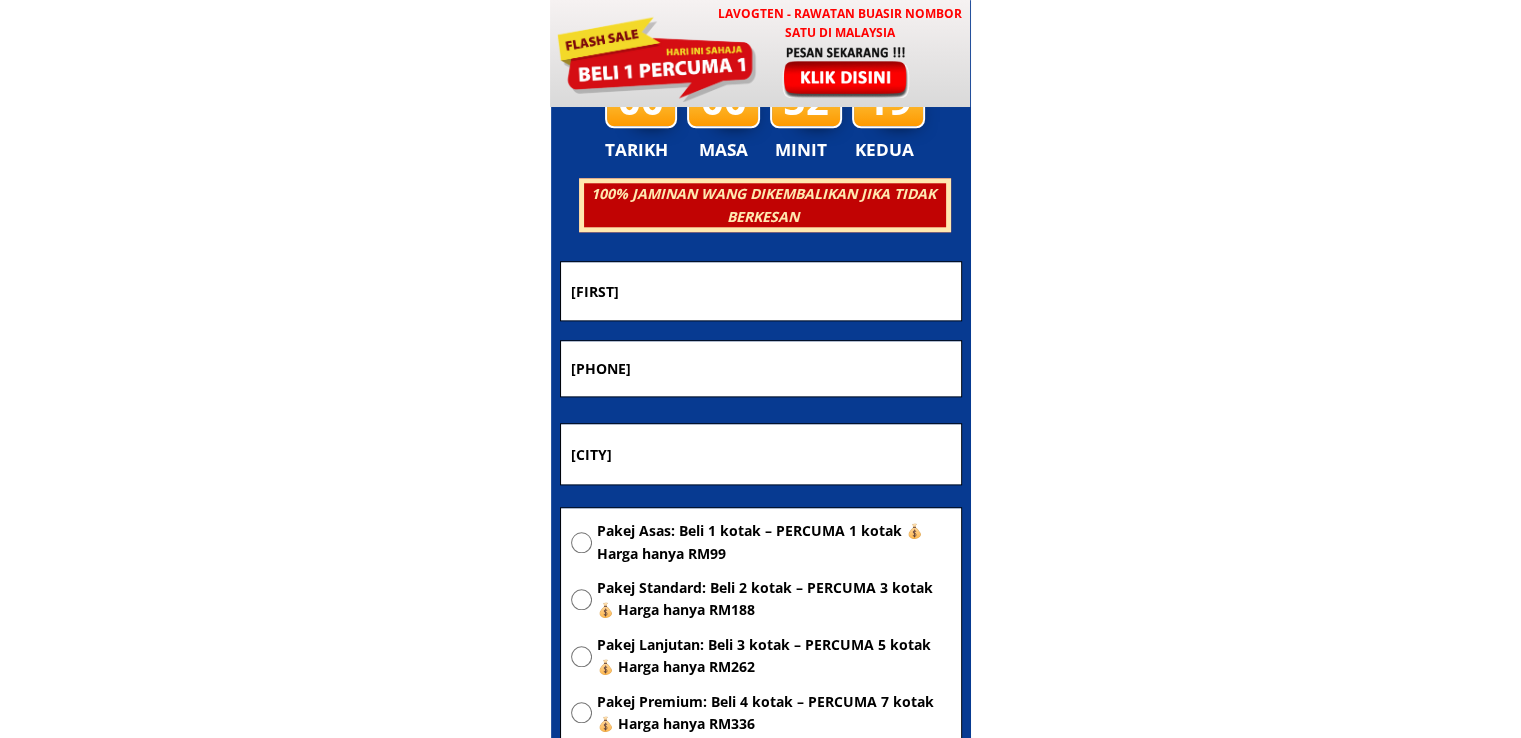 click on "LAVOGTEN - Rawatan Buasir Nombor Satu di Malaysia Dengarkan pengalaman hebat pelanggan Lavogten! Selepas menggunakan Lavogten, buasir saya telah sembuh sepenuhnya.  Saya tidak lagi perlu menahan ketidakselesaan dan kesakitan setiap kali membuang air besar.   Hidup saya kini menjadi lebih baik.    Sungguh bersyukur kepada Allah, kerana akhirnya saya menemui kaedah rawatan tanpa perlu risau tentang pembedahan. Encik Mat, 50 tahun, dari Johor Bahru Lavogten Telah Menjalani Ujian Klinikal Di Makmal Bertauliah Bagi Memastikan Tiada Bahan Terlarang. Insyaallah Selamat Diamalkan Tanpa Kesan Sampingan Ambil Tindakan Segera  Dan Bebaskan Diri Anda  Dari Belenggu Kesihatan.. Semoga Tindakan Yang Anda Ambil Harini Akan Menjadi  Titik Permulaan Untuk Kesembuhan Anda! Jadi Jangan  Tunggu Lagi!! RM99/2 kotak mazelan ismail Dibeli 3 kotak percuma 1 30 minit lepas Hanya
RM99/Sekotak Penghantaran percuma ke seluruh Malaysia
Semak kandungan barang sebelum menerima Hanya tinggal 32 kotak  Promosi akan tamat nanti 00 00" at bounding box center (760, 573) 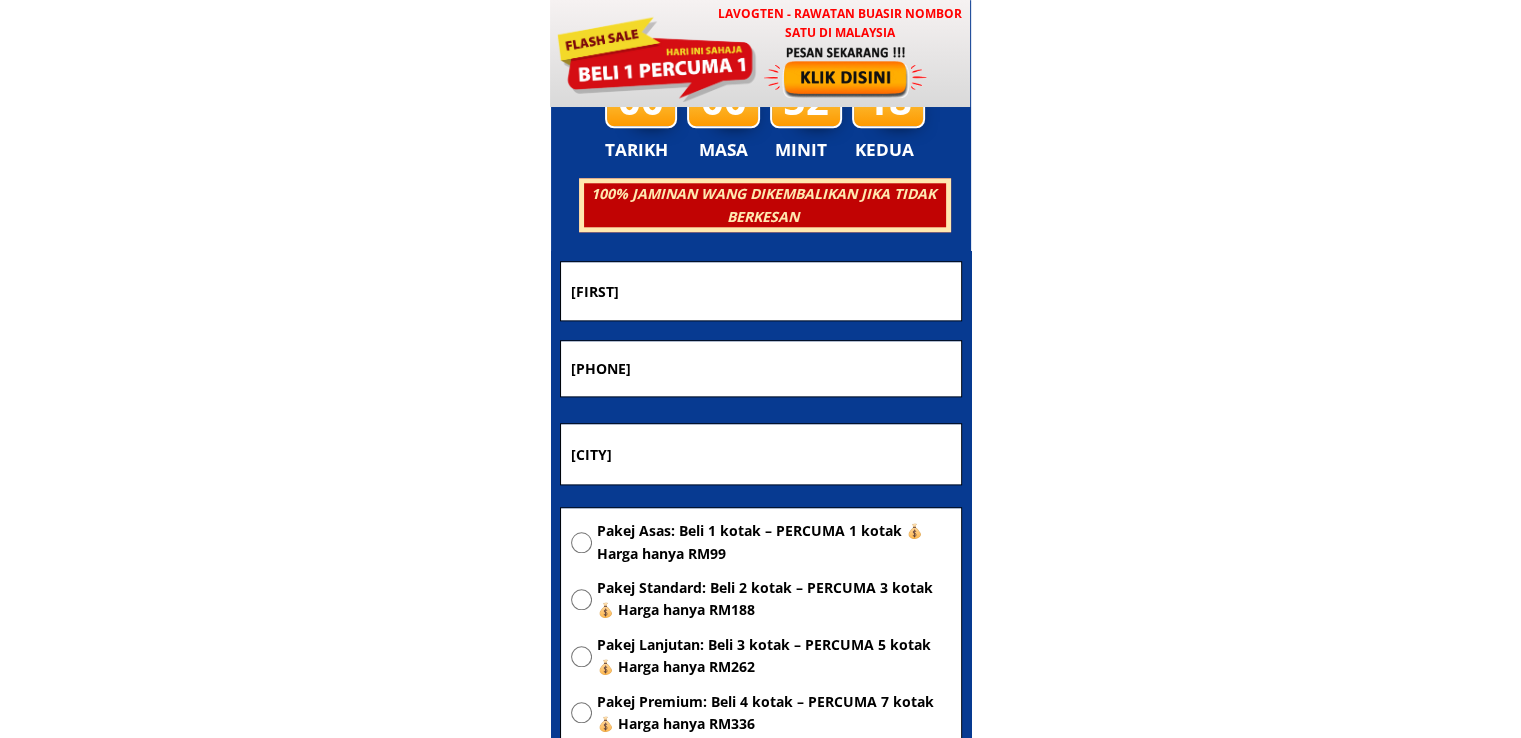 drag, startPoint x: 779, startPoint y: 443, endPoint x: 426, endPoint y: 439, distance: 353.02267 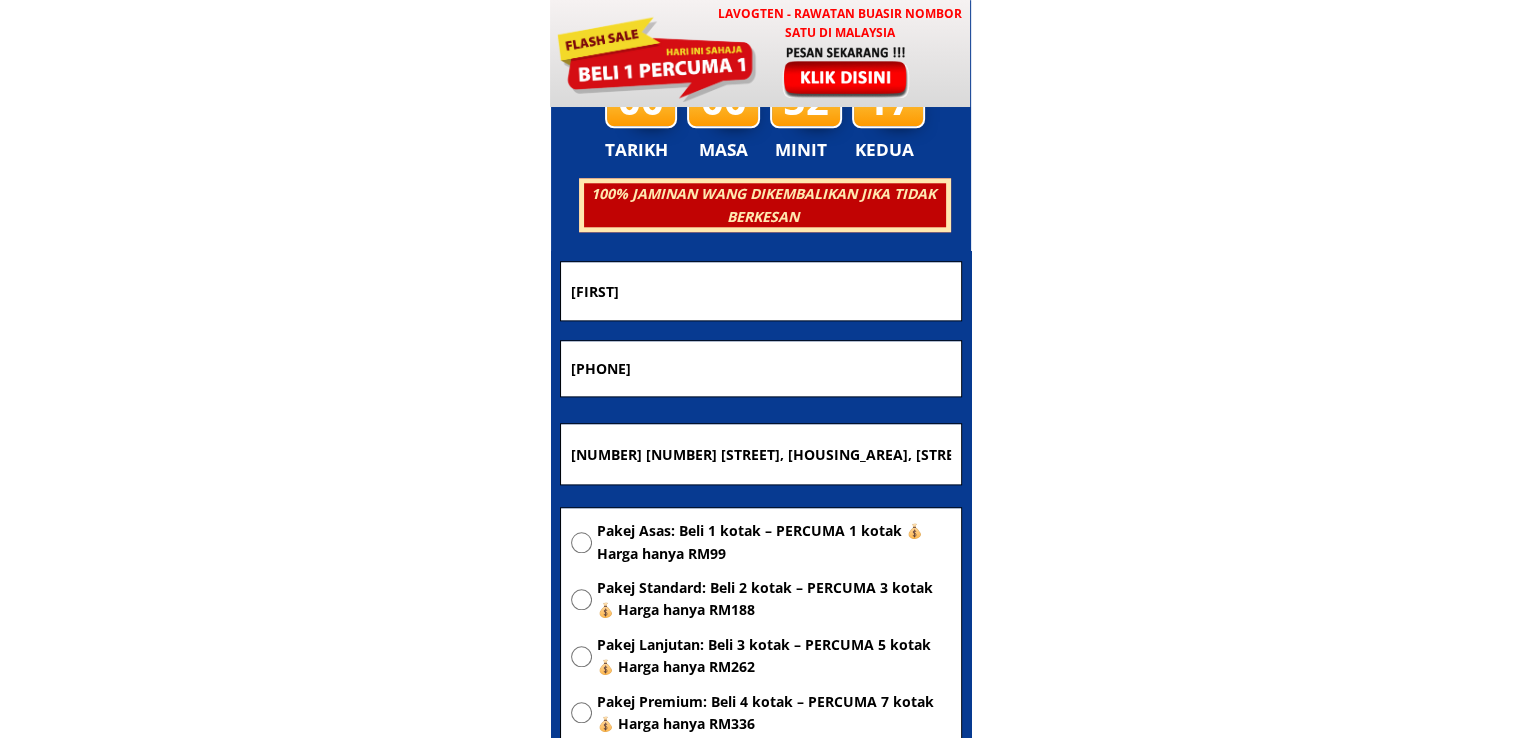 type on "11)54 Kampung hilir 94650 kabong sarawak" 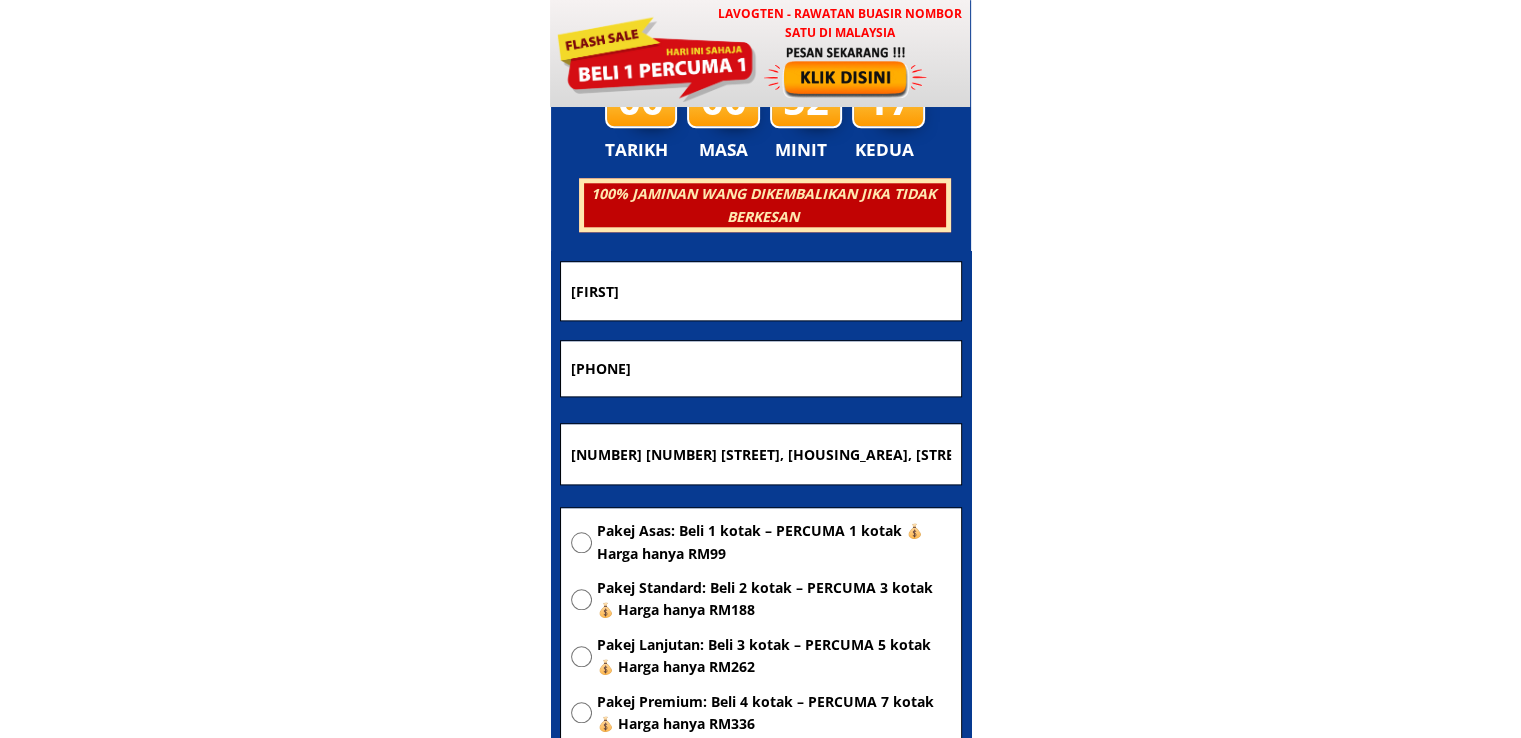 drag, startPoint x: 704, startPoint y: 386, endPoint x: 306, endPoint y: 385, distance: 398.00125 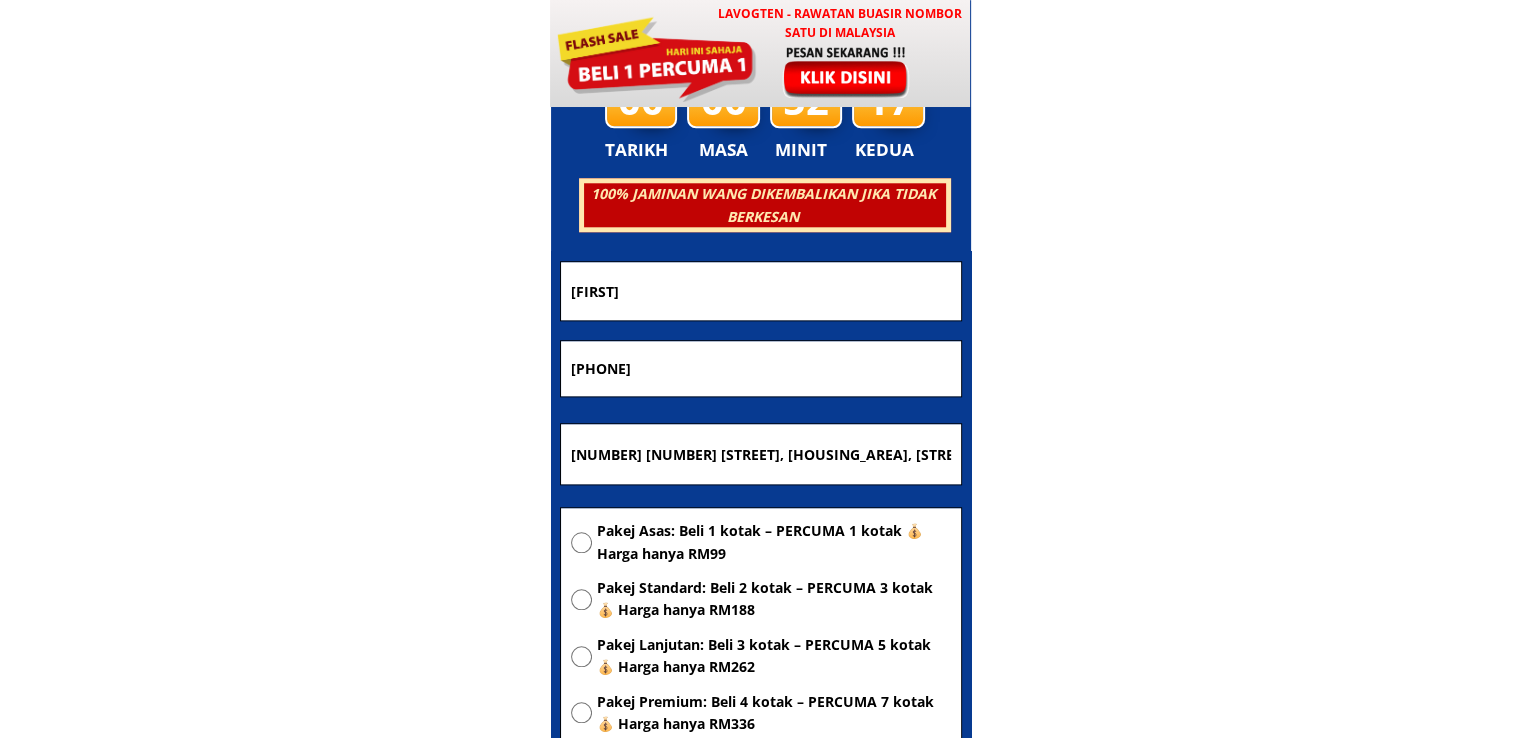 click on "LAVOGTEN - Rawatan Buasir Nombor Satu di Malaysia Dengarkan pengalaman hebat pelanggan Lavogten! Selepas menggunakan Lavogten, buasir saya telah sembuh sepenuhnya.  Saya tidak lagi perlu menahan ketidakselesaan dan kesakitan setiap kali membuang air besar.   Hidup saya kini menjadi lebih baik.    Sungguh bersyukur kepada Allah, kerana akhirnya saya menemui kaedah rawatan tanpa perlu risau tentang pembedahan. Encik Mat, 50 tahun, dari Johor Bahru Lavogten Telah Menjalani Ujian Klinikal Di Makmal Bertauliah Bagi Memastikan Tiada Bahan Terlarang. Insyaallah Selamat Diamalkan Tanpa Kesan Sampingan Ambil Tindakan Segera  Dan Bebaskan Diri Anda  Dari Belenggu Kesihatan.. Semoga Tindakan Yang Anda Ambil Harini Akan Menjadi  Titik Permulaan Untuk Kesembuhan Anda! Jadi Jangan  Tunggu Lagi!! RM99/2 kotak mazelan ismail Dibeli 3 kotak percuma 1 30 minit lepas Hanya
RM99/Sekotak Penghantaran percuma ke seluruh Malaysia
Semak kandungan barang sebelum menerima Hanya tinggal 32 kotak  Promosi akan tamat nanti 00 00" at bounding box center (760, 573) 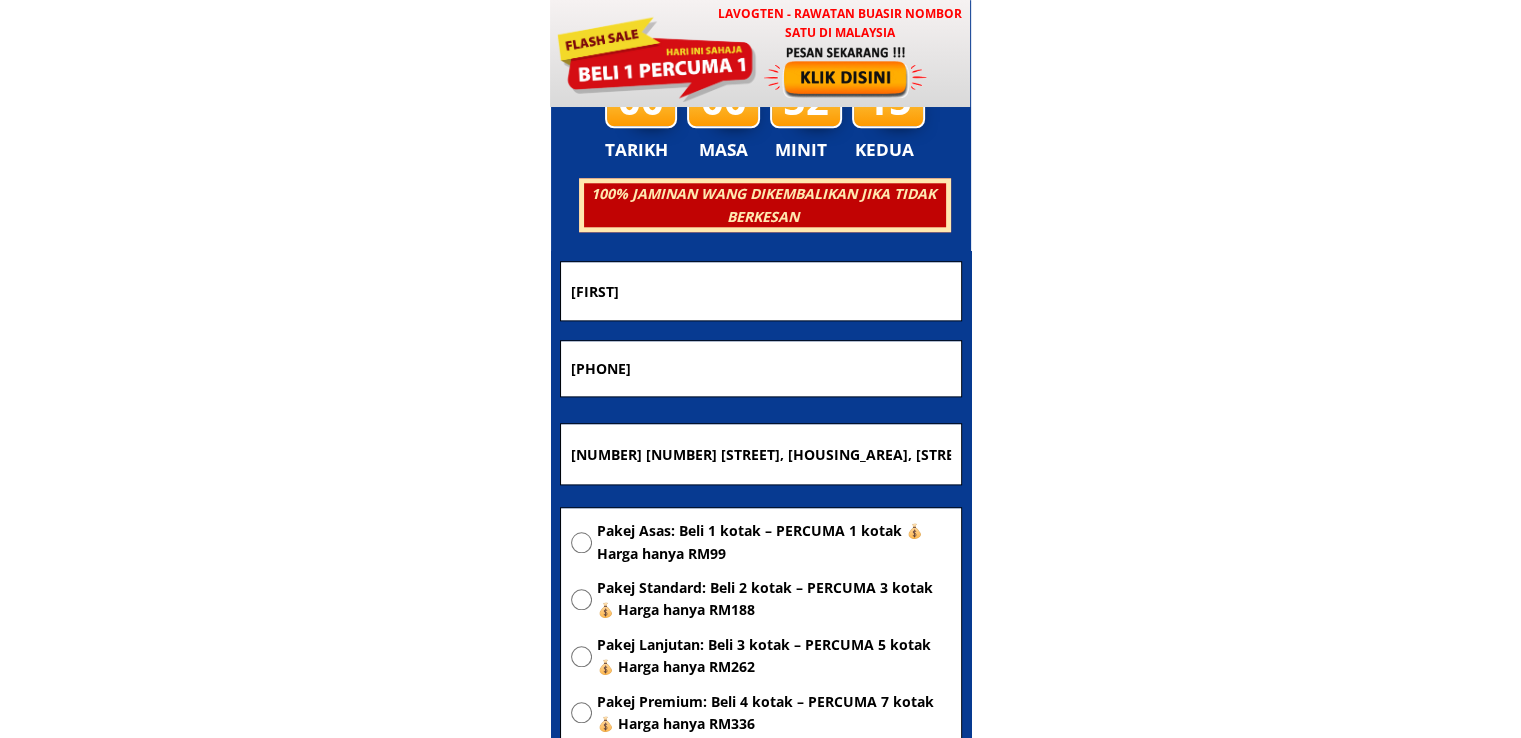 paste on "09718284" 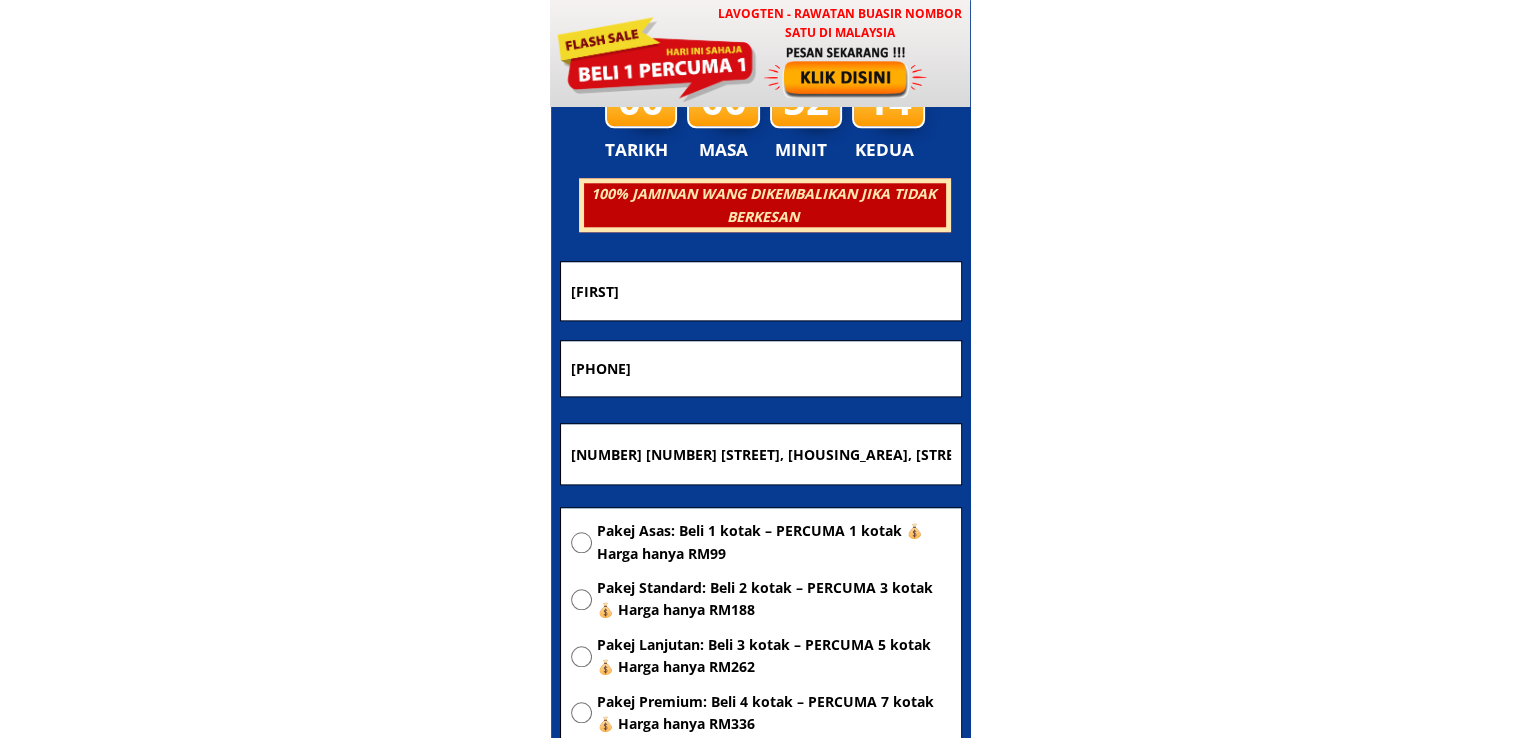 drag, startPoint x: 637, startPoint y: 284, endPoint x: 400, endPoint y: 293, distance: 237.17082 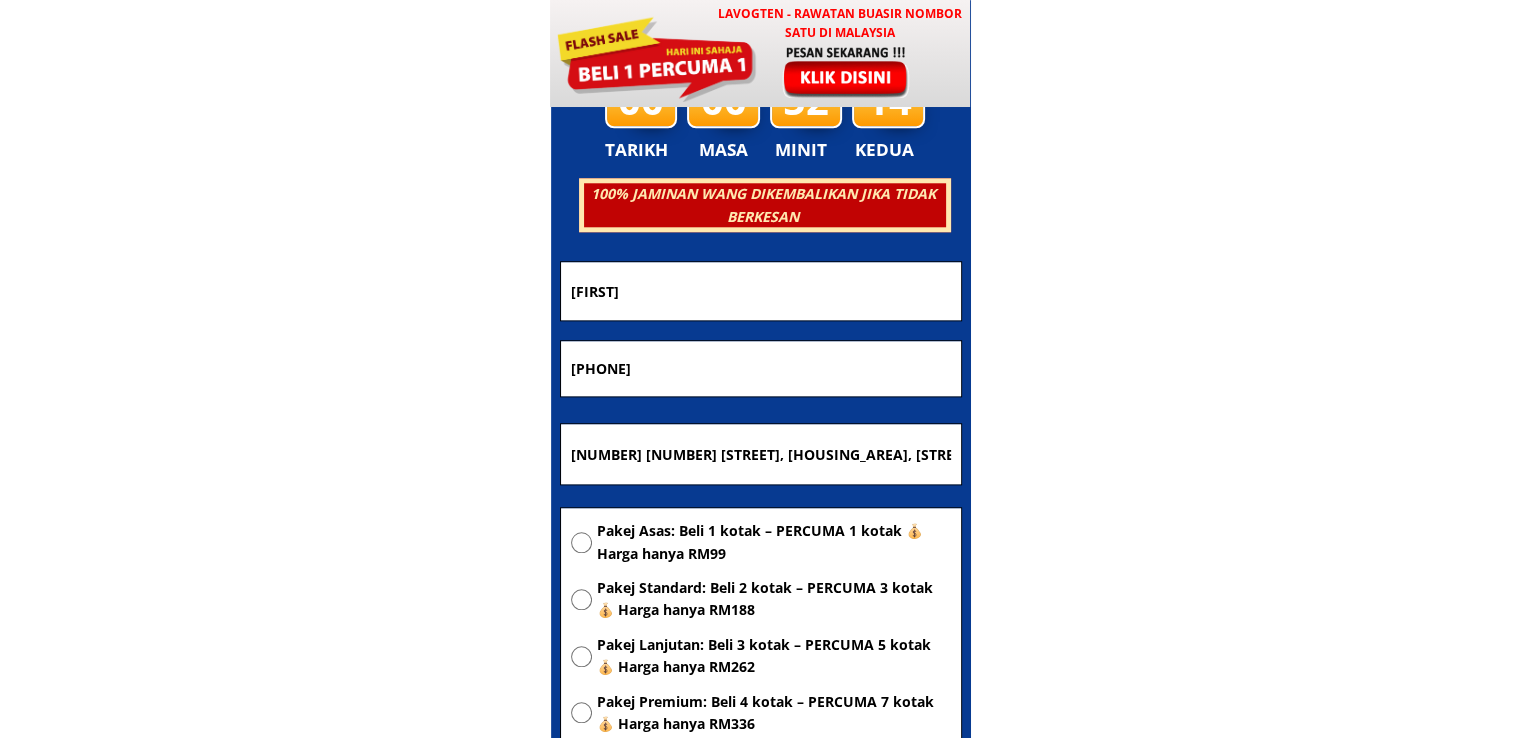 click on "LAVOGTEN - Rawatan Buasir Nombor Satu di Malaysia Dengarkan pengalaman hebat pelanggan Lavogten! Selepas menggunakan Lavogten, buasir saya telah sembuh sepenuhnya.  Saya tidak lagi perlu menahan ketidakselesaan dan kesakitan setiap kali membuang air besar.   Hidup saya kini menjadi lebih baik.    Sungguh bersyukur kepada Allah, kerana akhirnya saya menemui kaedah rawatan tanpa perlu risau tentang pembedahan. Encik Mat, 50 tahun, dari Johor Bahru Lavogten Telah Menjalani Ujian Klinikal Di Makmal Bertauliah Bagi Memastikan Tiada Bahan Terlarang. Insyaallah Selamat Diamalkan Tanpa Kesan Sampingan Ambil Tindakan Segera  Dan Bebaskan Diri Anda  Dari Belenggu Kesihatan.. Semoga Tindakan Yang Anda Ambil Harini Akan Menjadi  Titik Permulaan Untuk Kesembuhan Anda! Jadi Jangan  Tunggu Lagi!! RM99/2 kotak mazelan ismail Dibeli 3 kotak percuma 1 30 minit lepas Hanya
RM99/Sekotak Penghantaran percuma ke seluruh Malaysia
Semak kandungan barang sebelum menerima Hanya tinggal 32 kotak  Promosi akan tamat nanti 00 00" at bounding box center [760, 573] 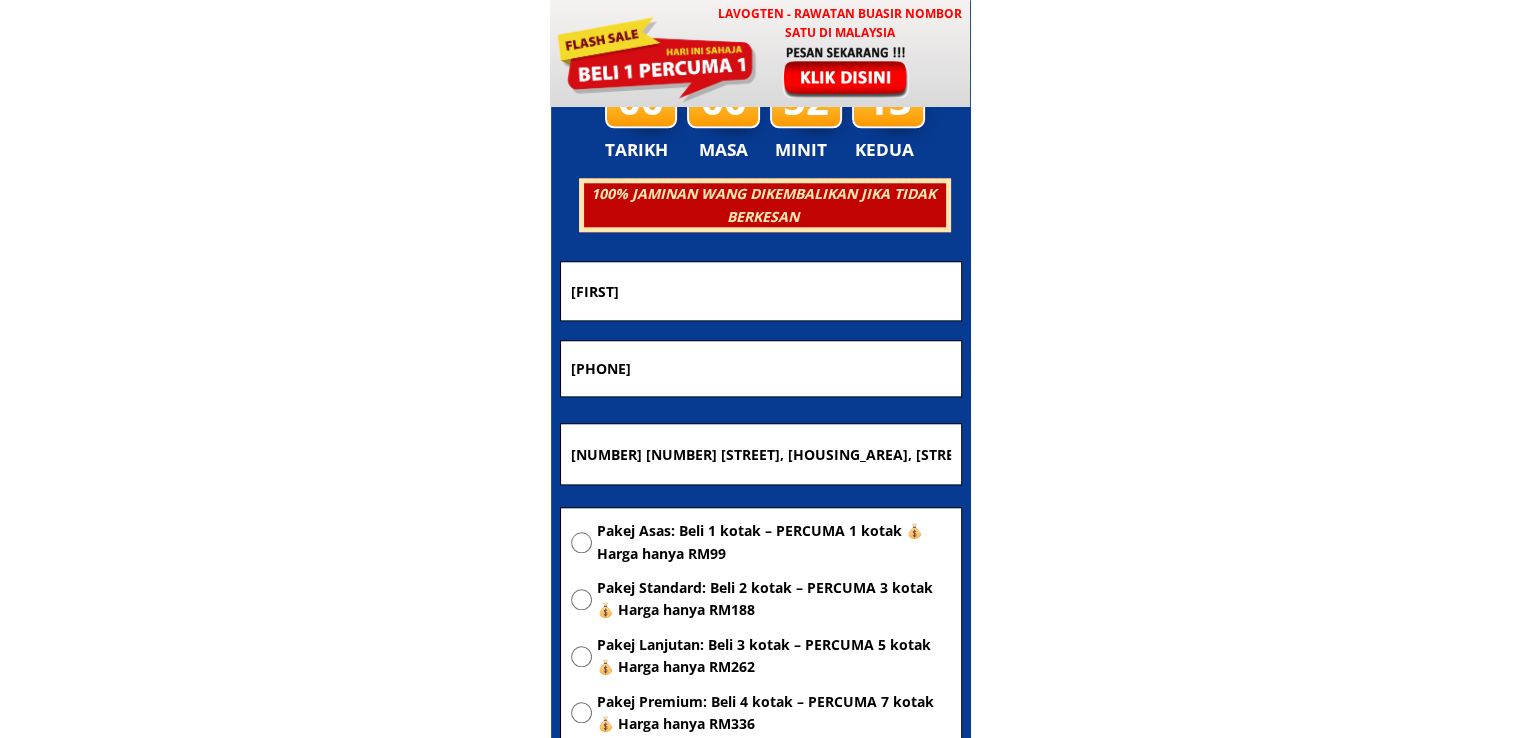paste on "Zunaidah Binti emi" 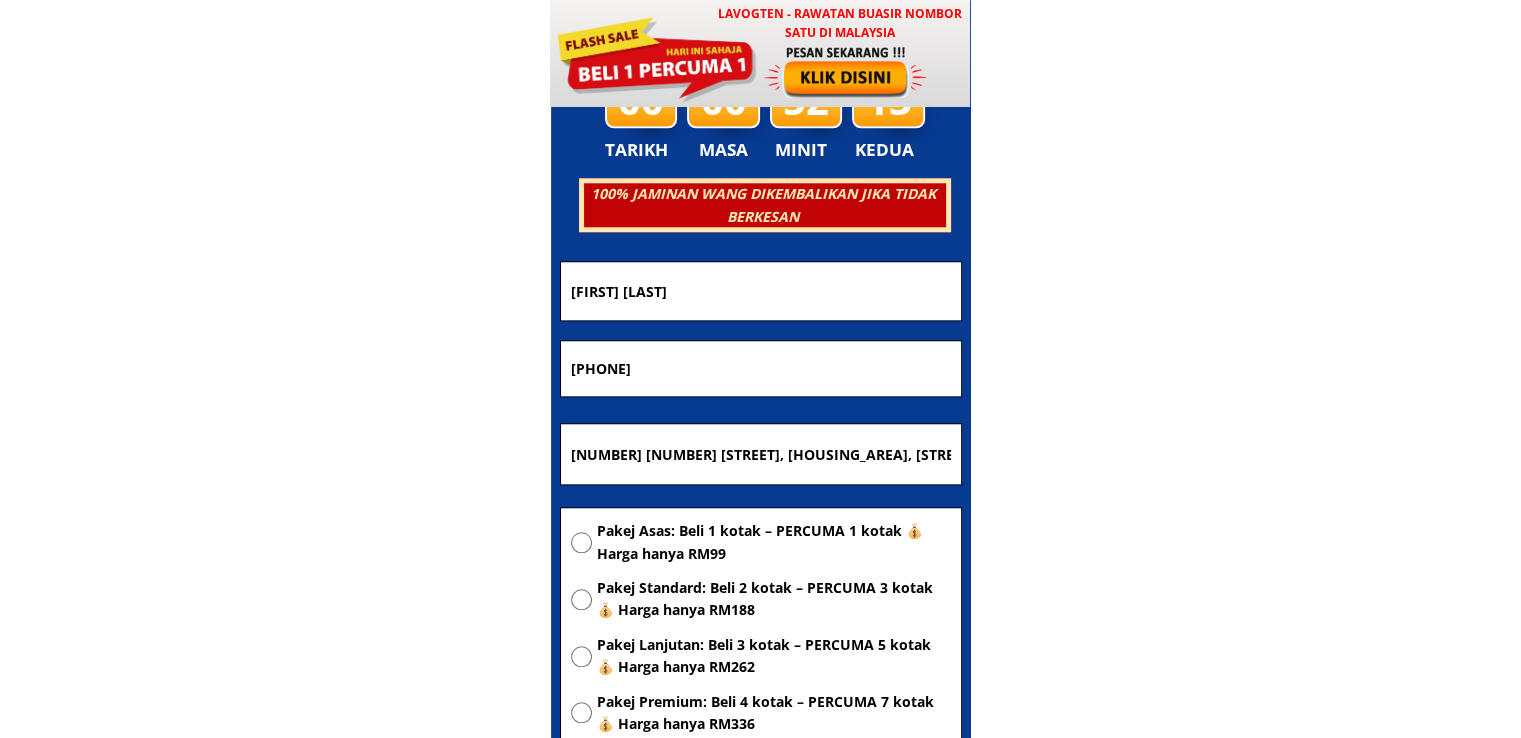 type on "Zunaidah Binti emi" 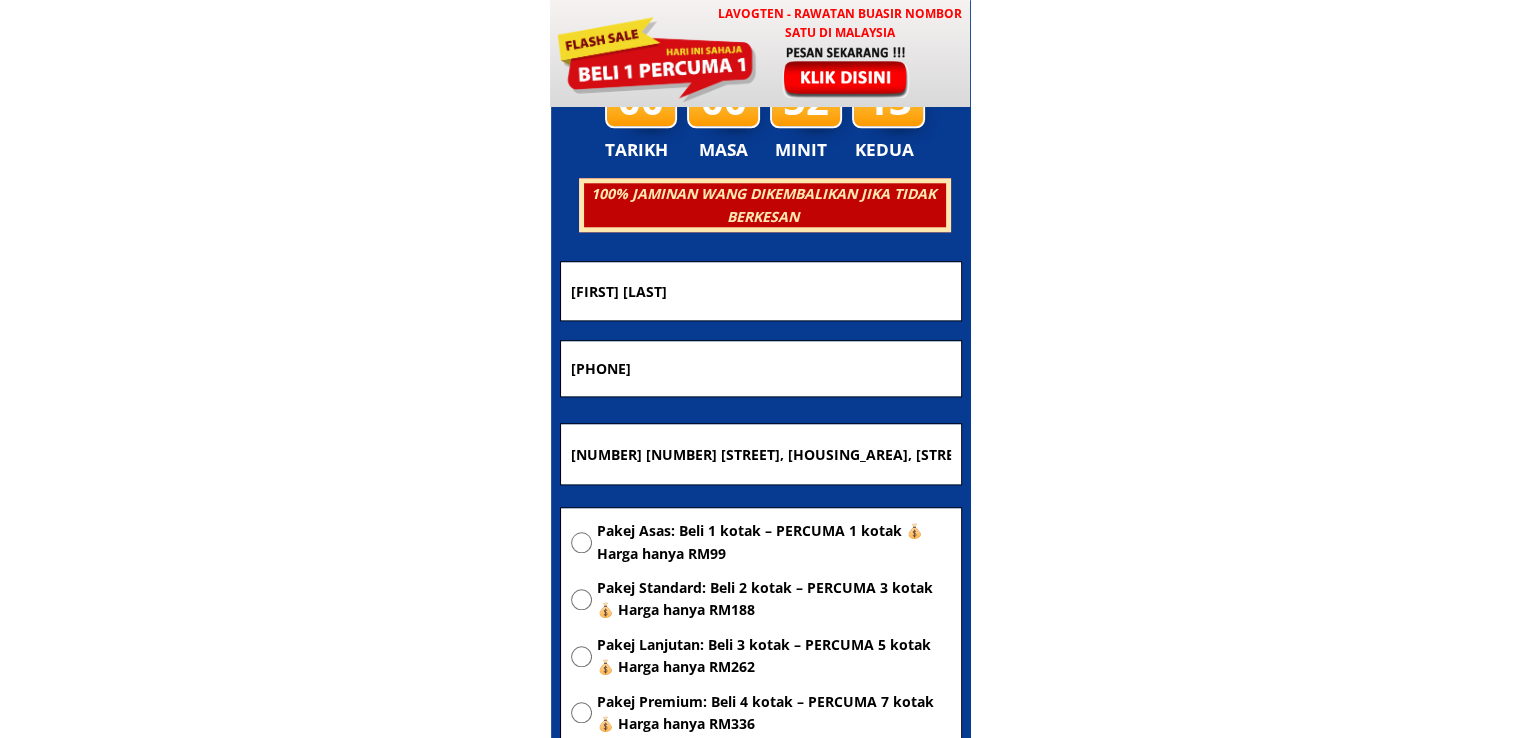 click on "Pakej Asas: Beli 1 kotak – PERCUMA 1 kotak 💰 Harga hanya RM99" at bounding box center (774, 542) 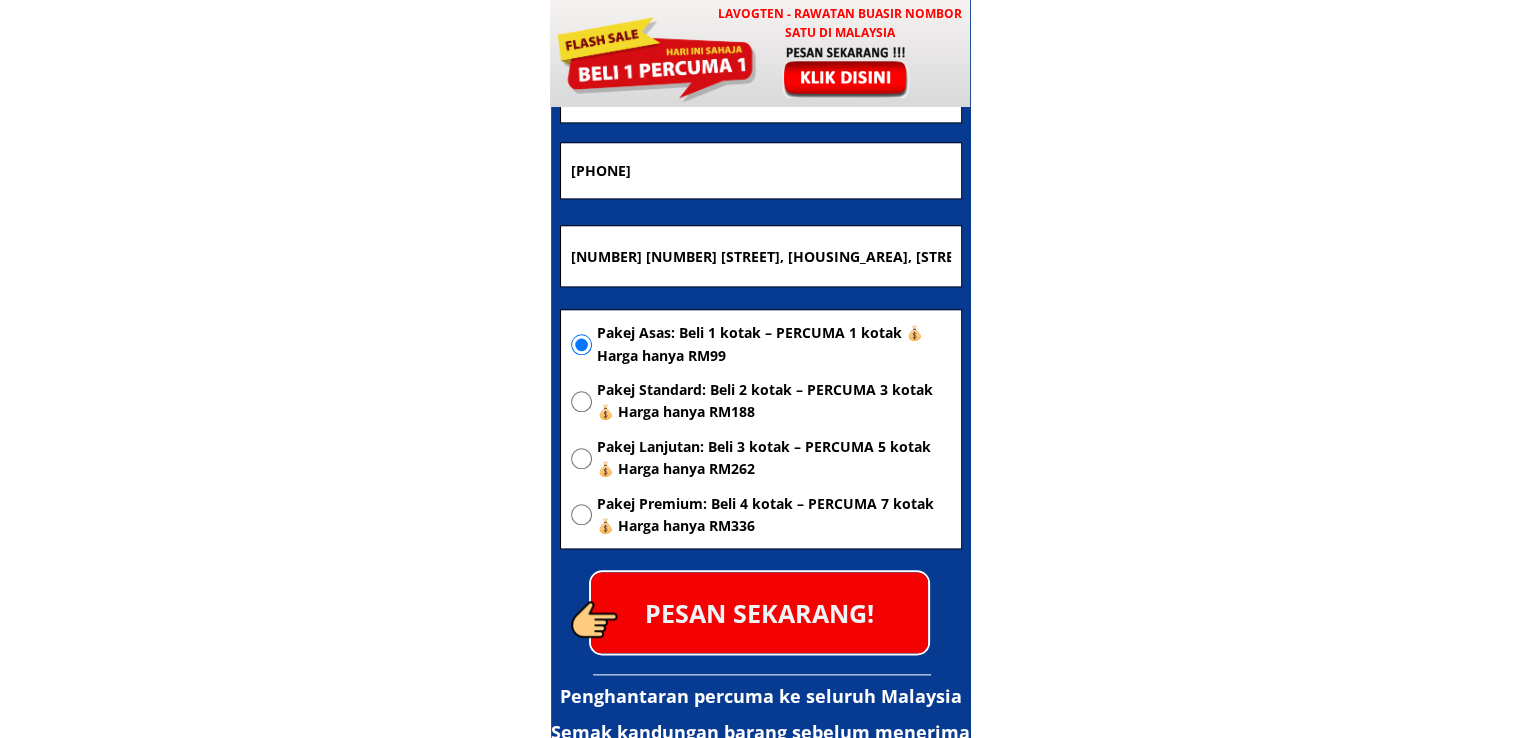 scroll, scrollTop: 9842, scrollLeft: 0, axis: vertical 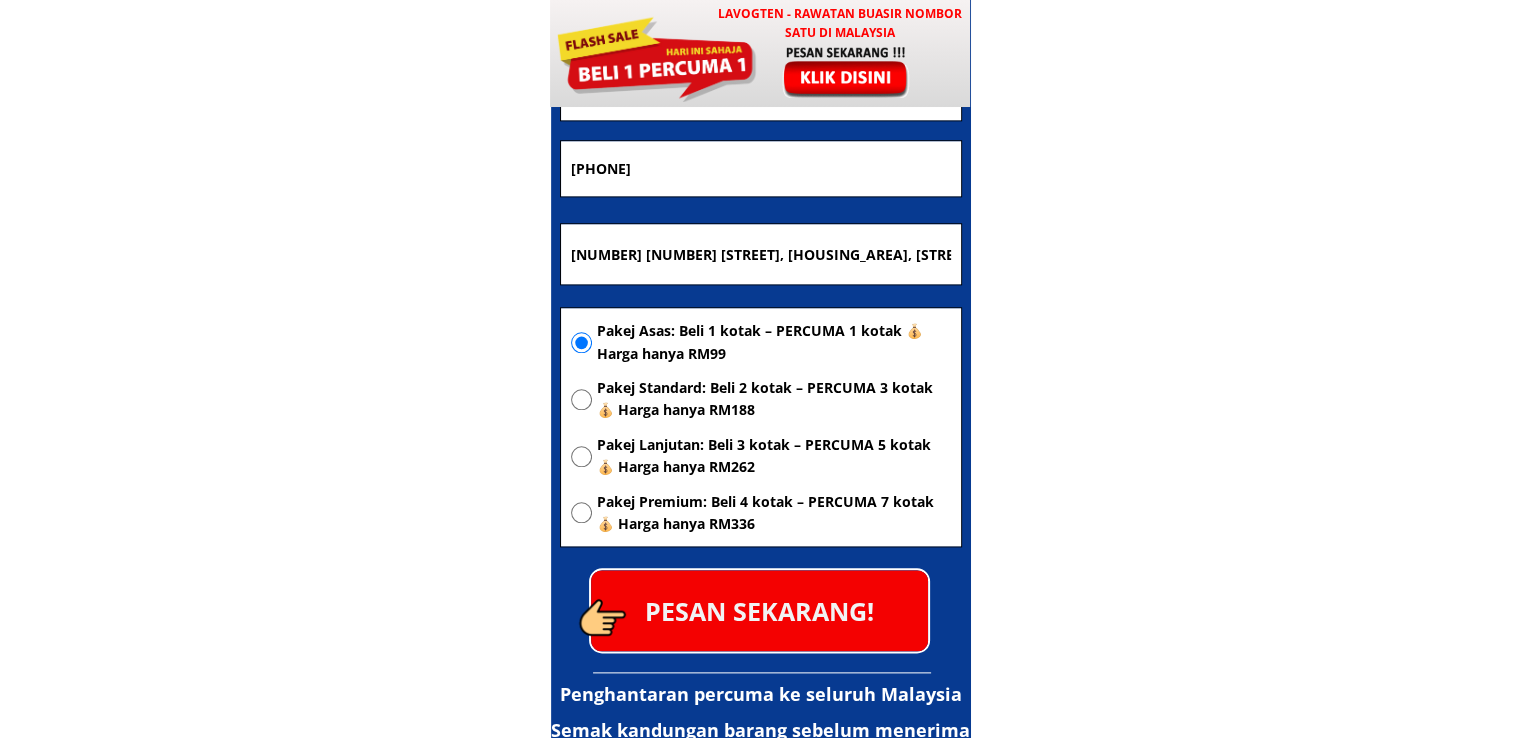 click on "PESAN SEKARANG!" at bounding box center [759, 610] 